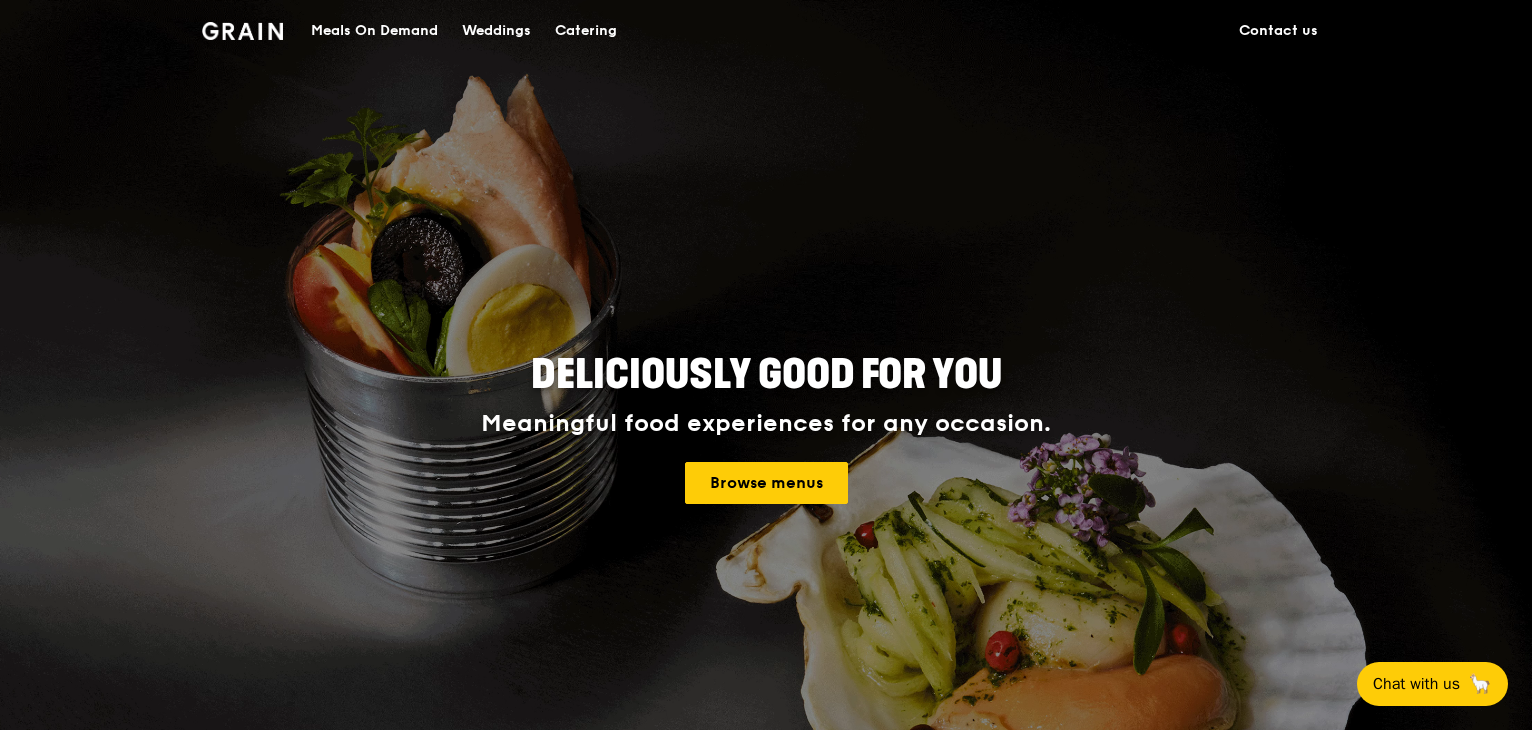 scroll, scrollTop: 0, scrollLeft: 0, axis: both 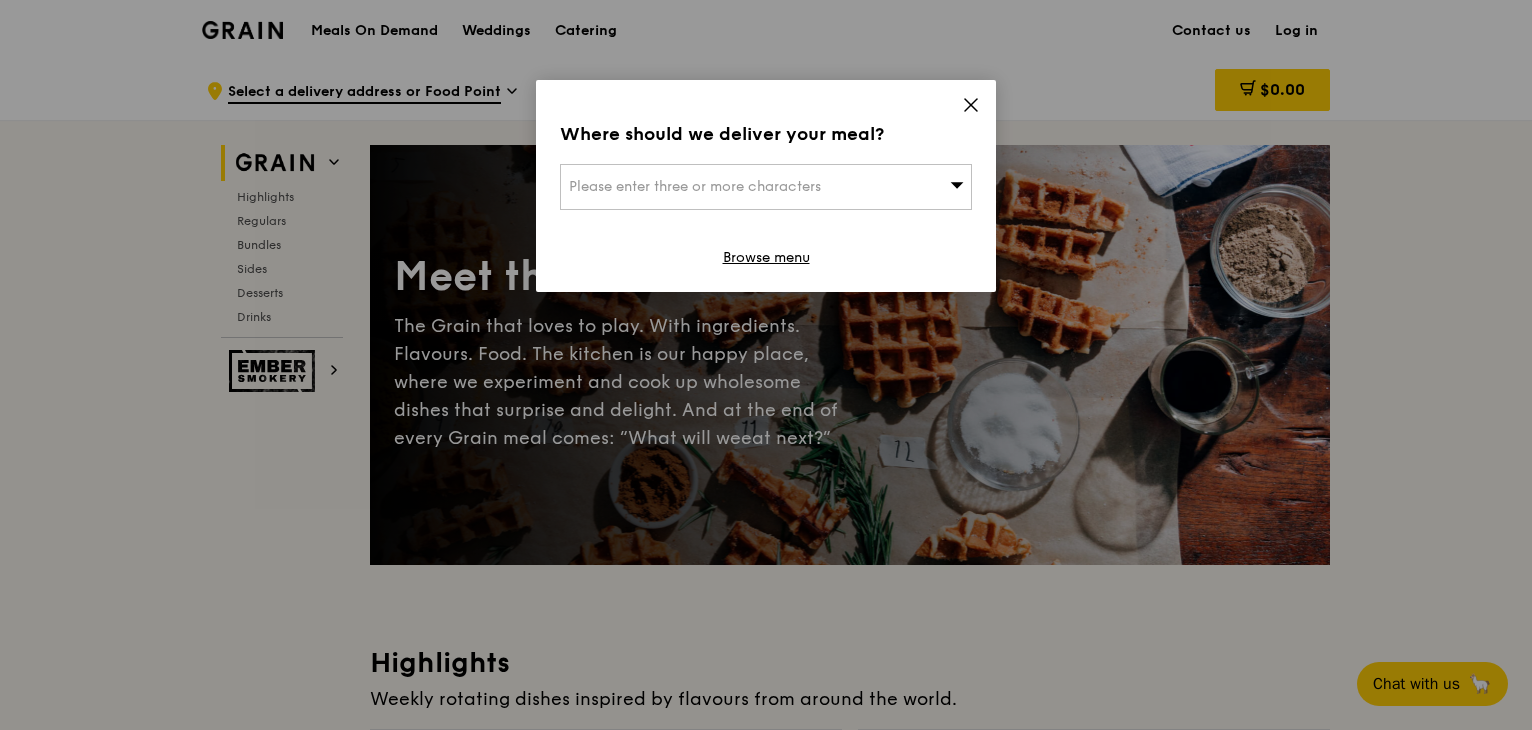 click on "Where should we deliver your meal?
Please enter three or more characters
Browse menu" at bounding box center [766, 186] 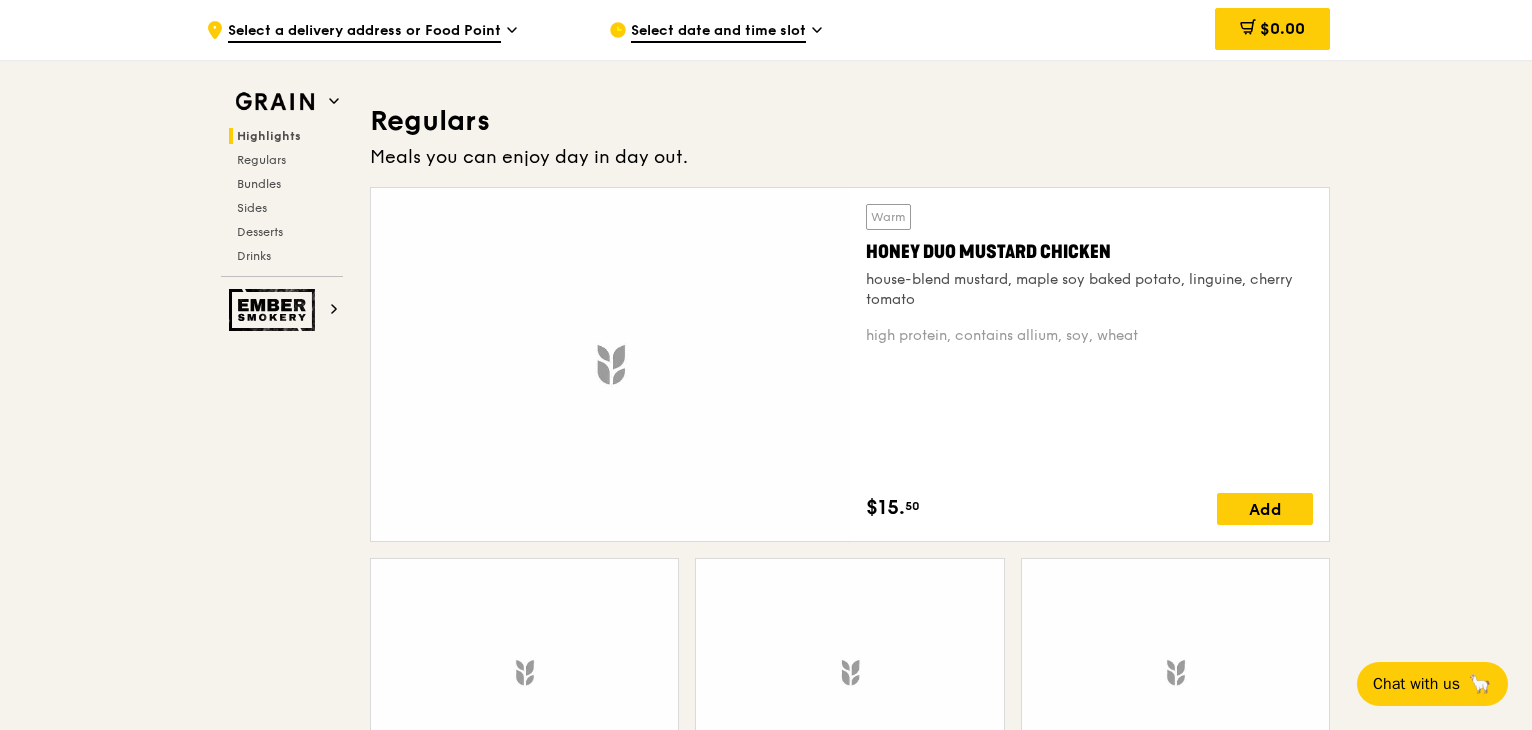 scroll, scrollTop: 1300, scrollLeft: 0, axis: vertical 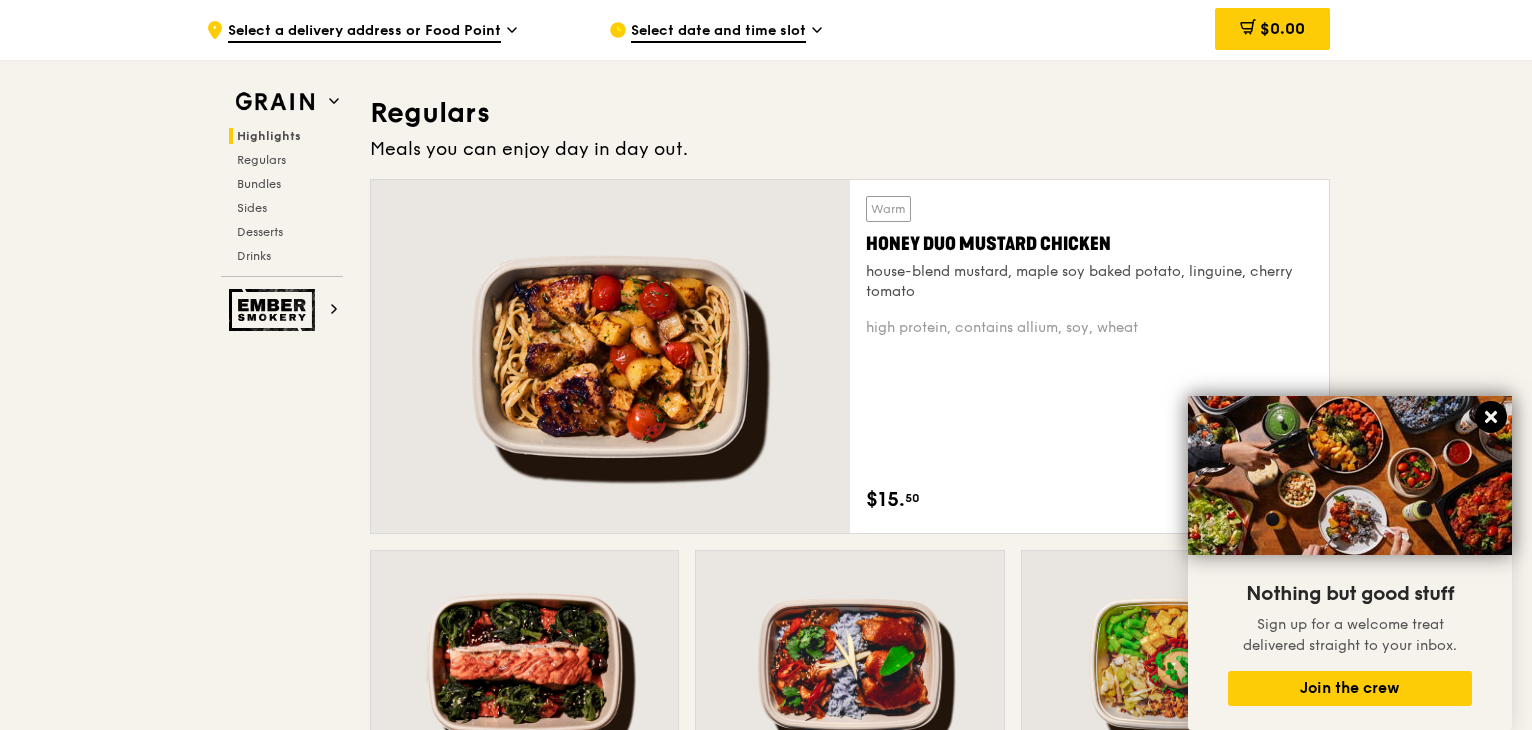 click 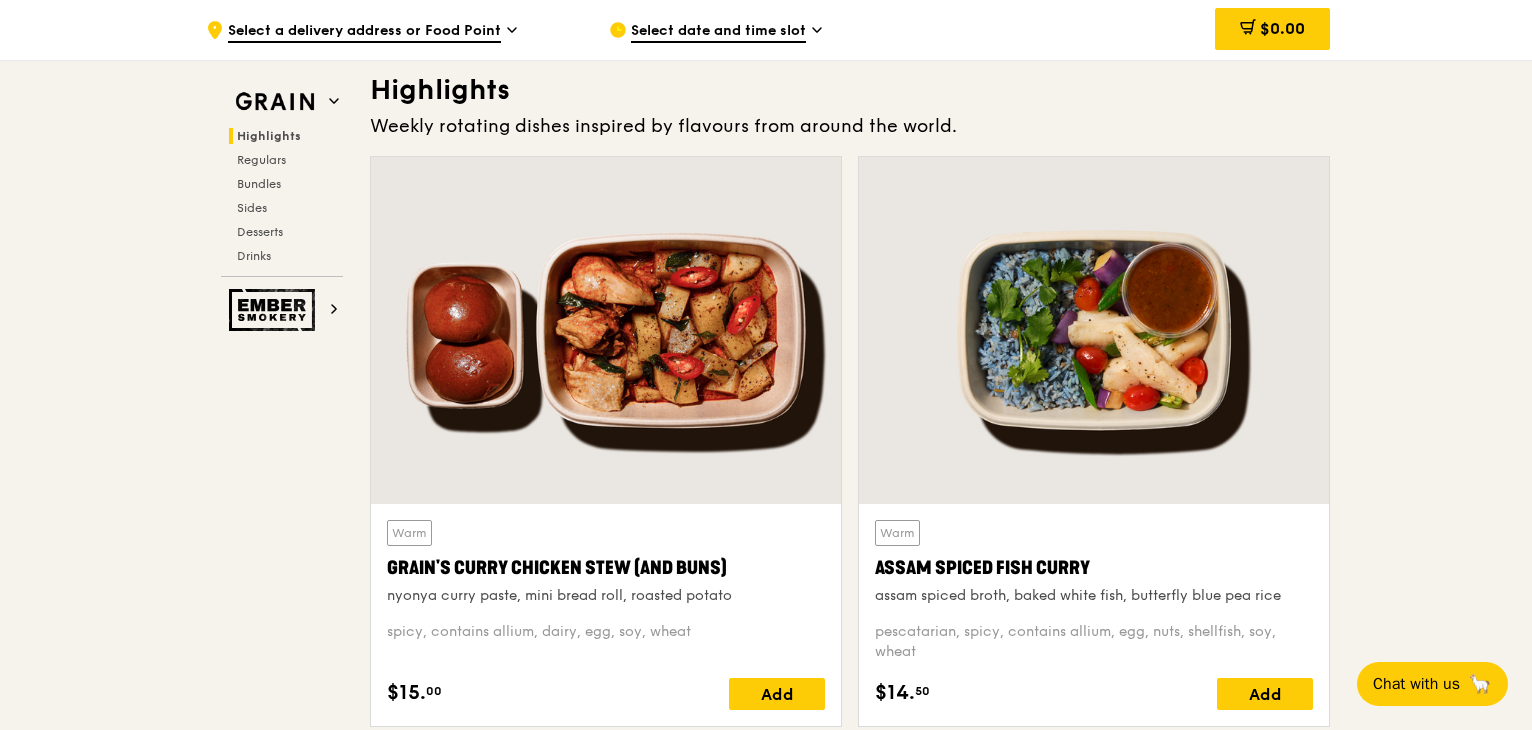 scroll, scrollTop: 0, scrollLeft: 0, axis: both 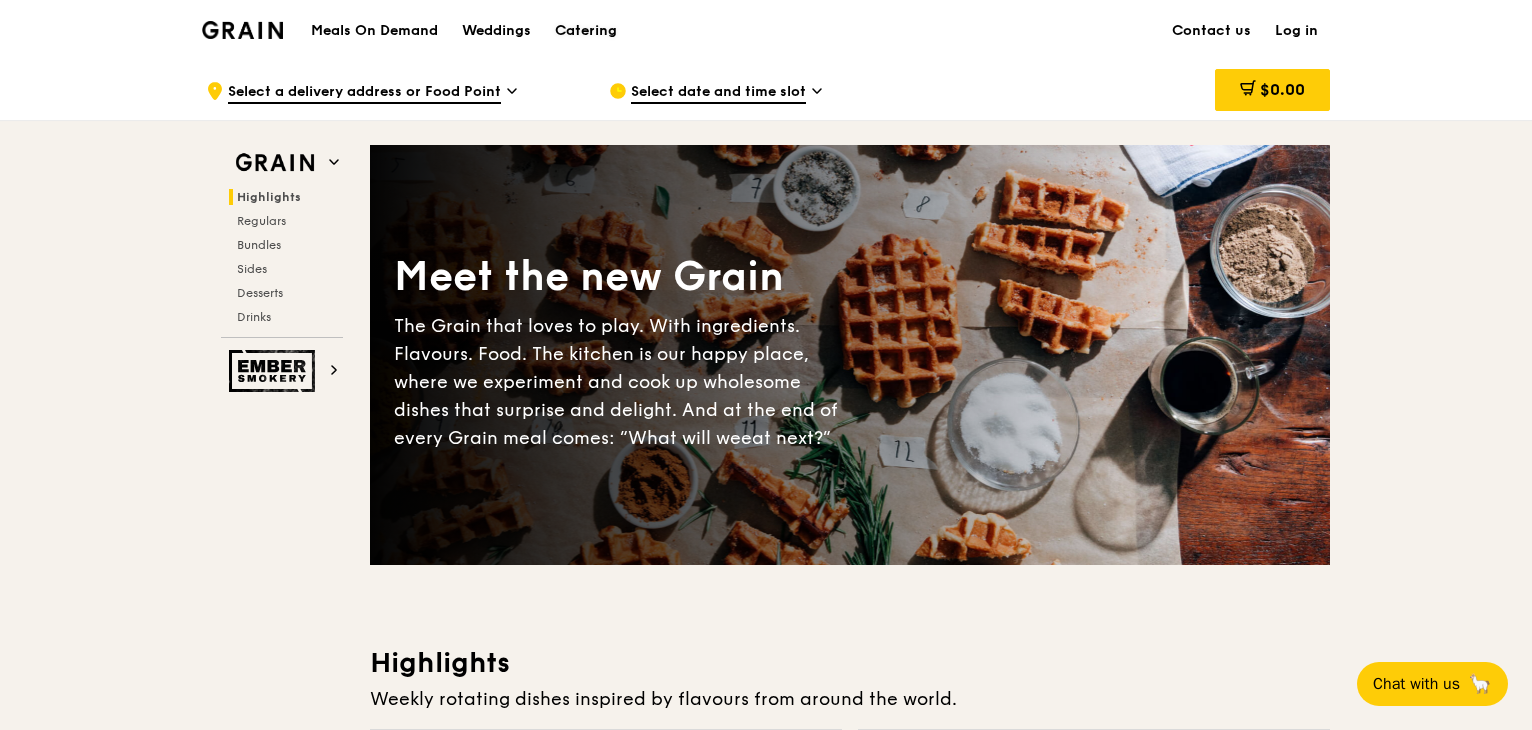 click on "Catering" at bounding box center [586, 31] 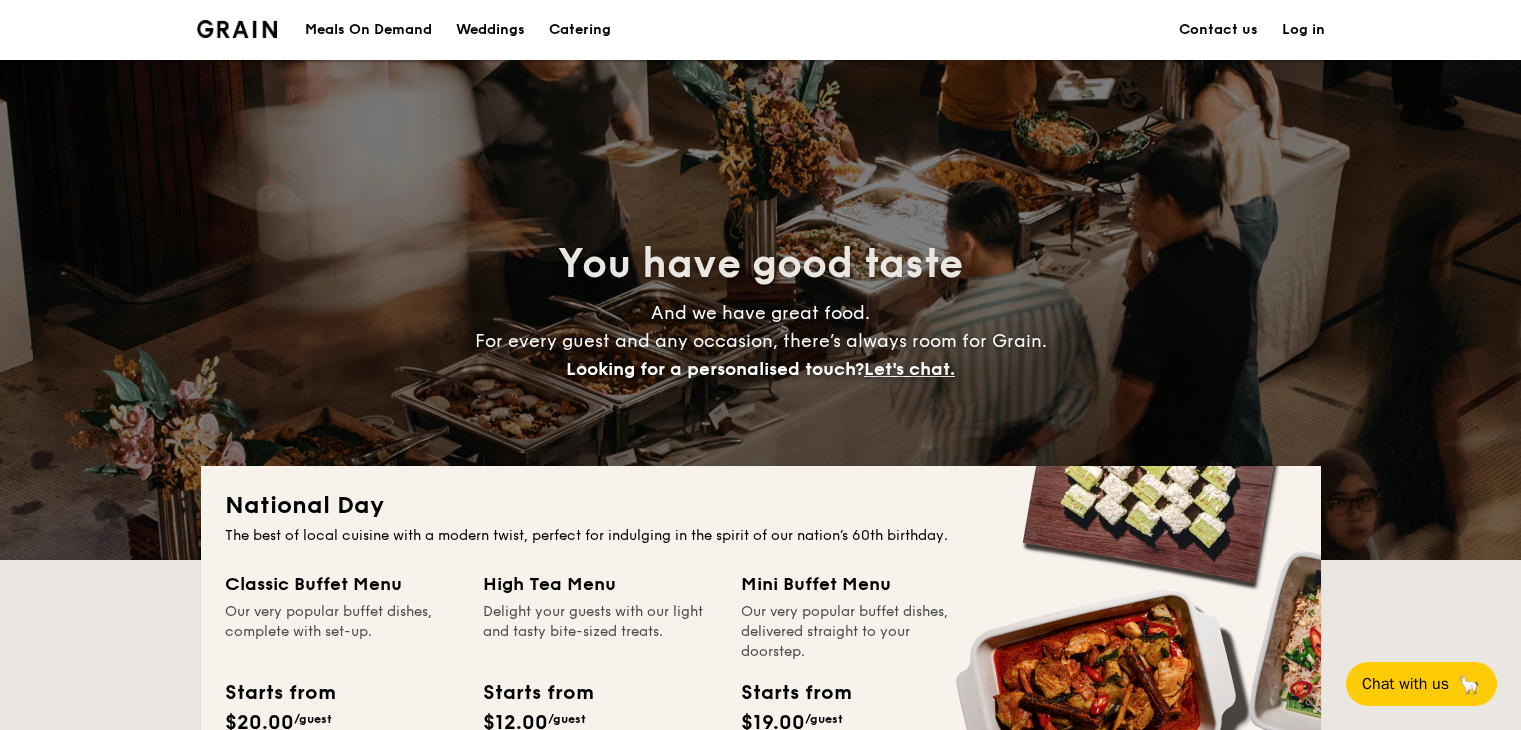 scroll, scrollTop: 500, scrollLeft: 0, axis: vertical 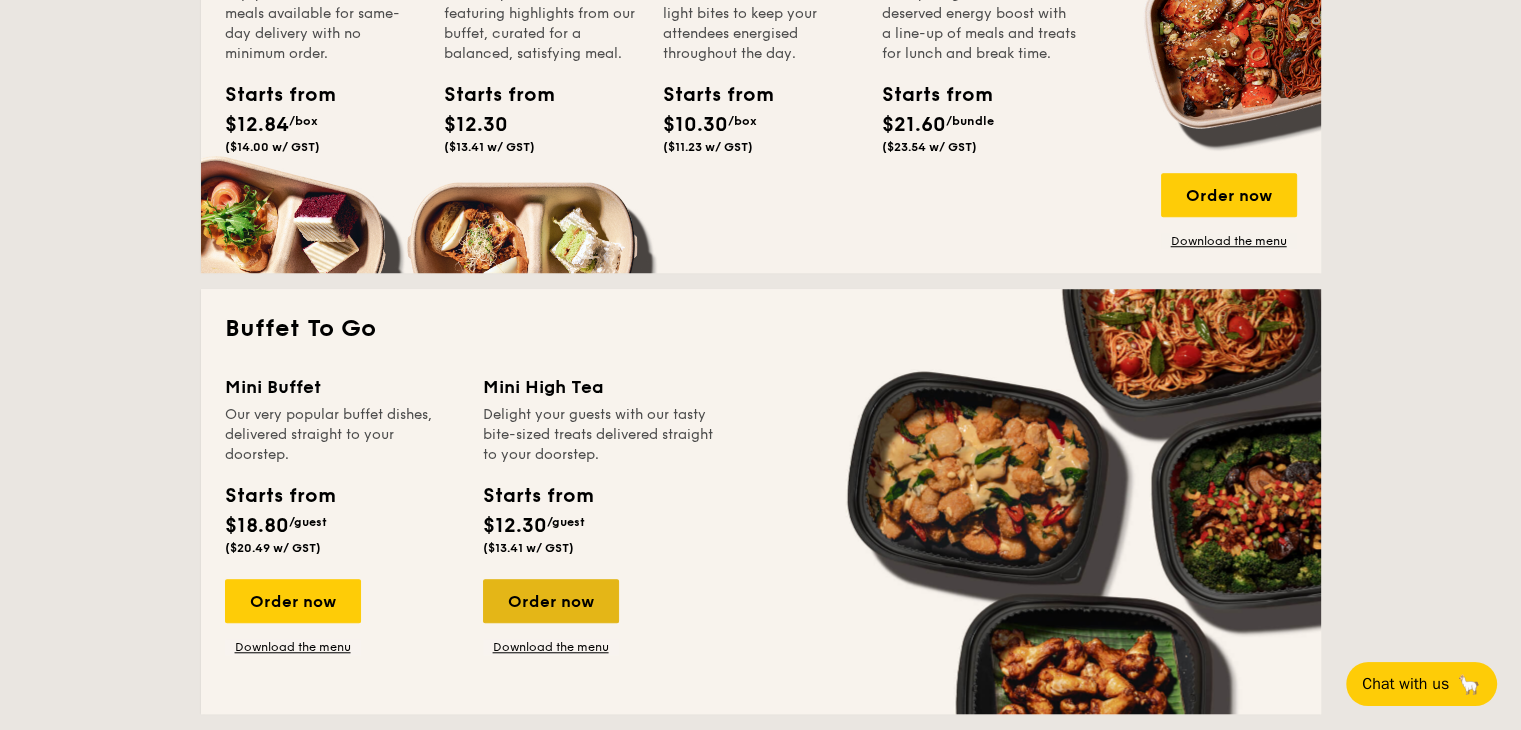 click on "Order now" at bounding box center [551, 601] 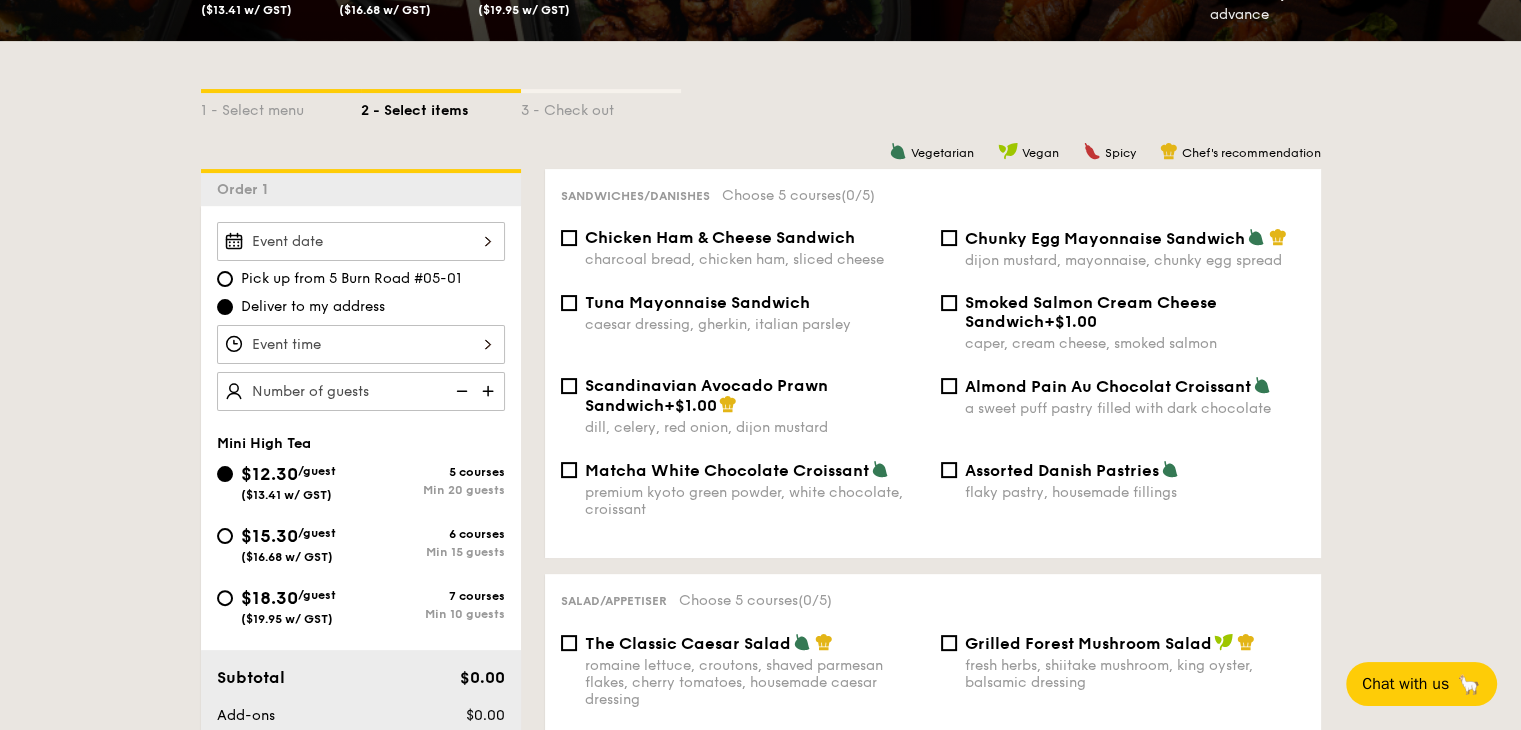 scroll, scrollTop: 400, scrollLeft: 0, axis: vertical 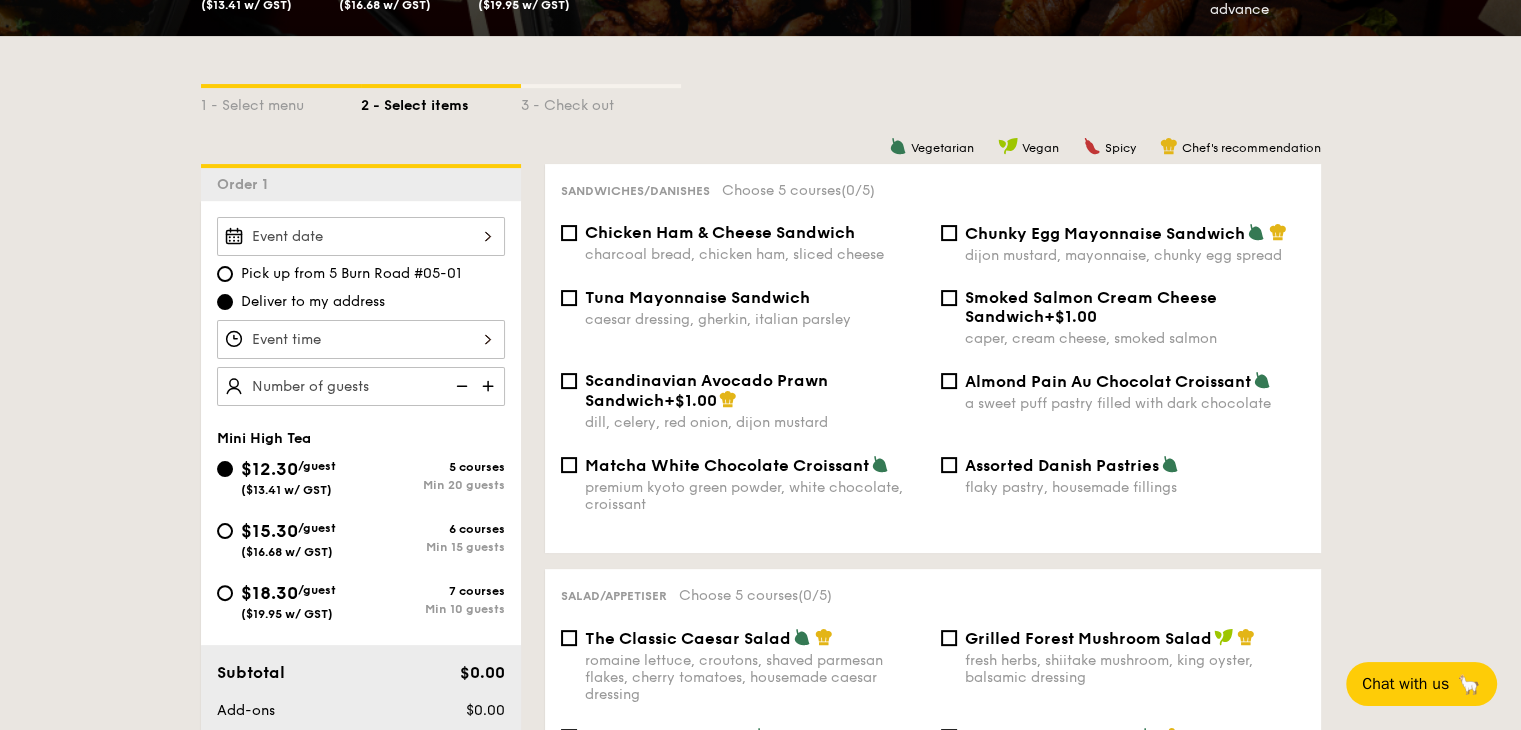 click on "Chicken Ham & Cheese Sandwich" at bounding box center (720, 232) 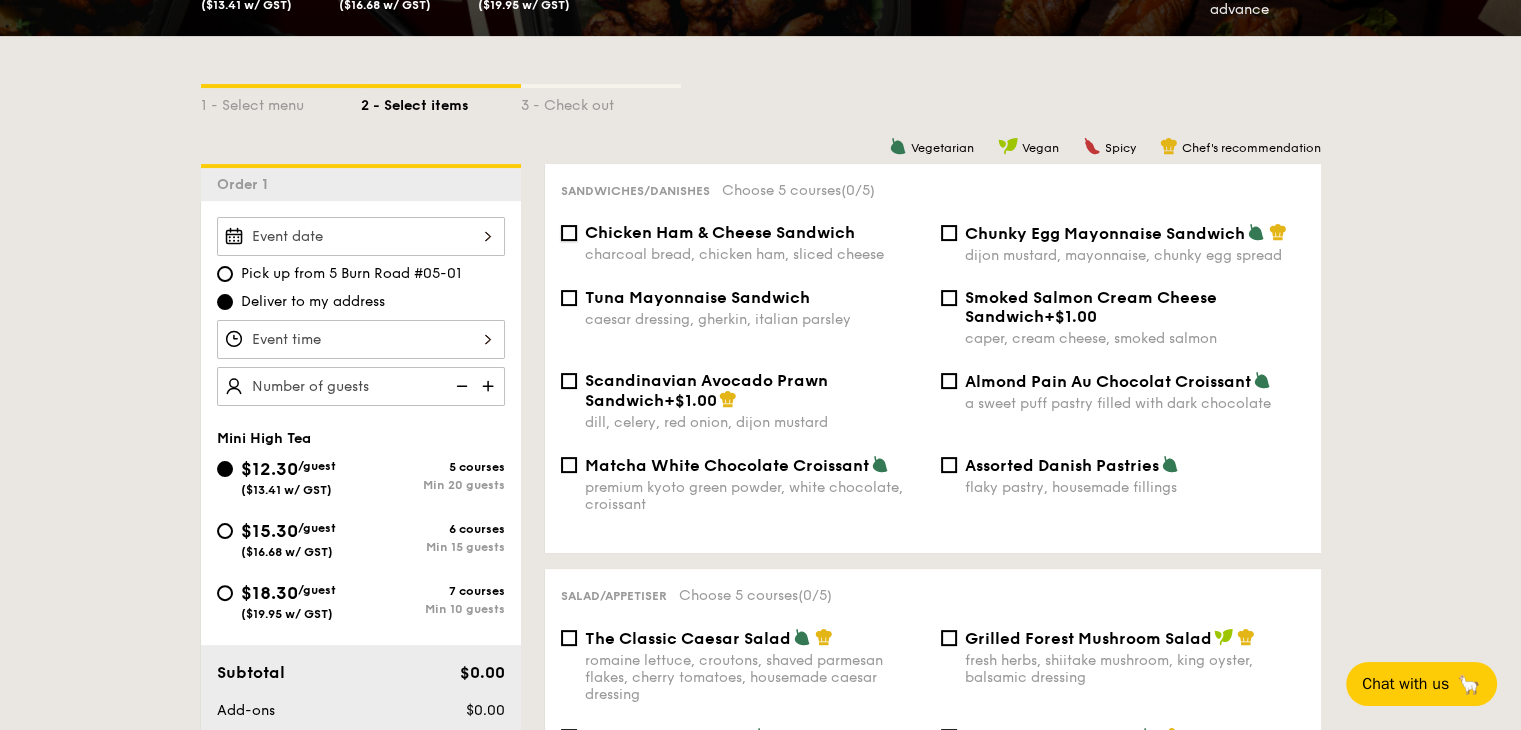 click on "Chicken Ham & Cheese Sandwich charcoal bread, chicken ham, sliced cheese" at bounding box center [569, 233] 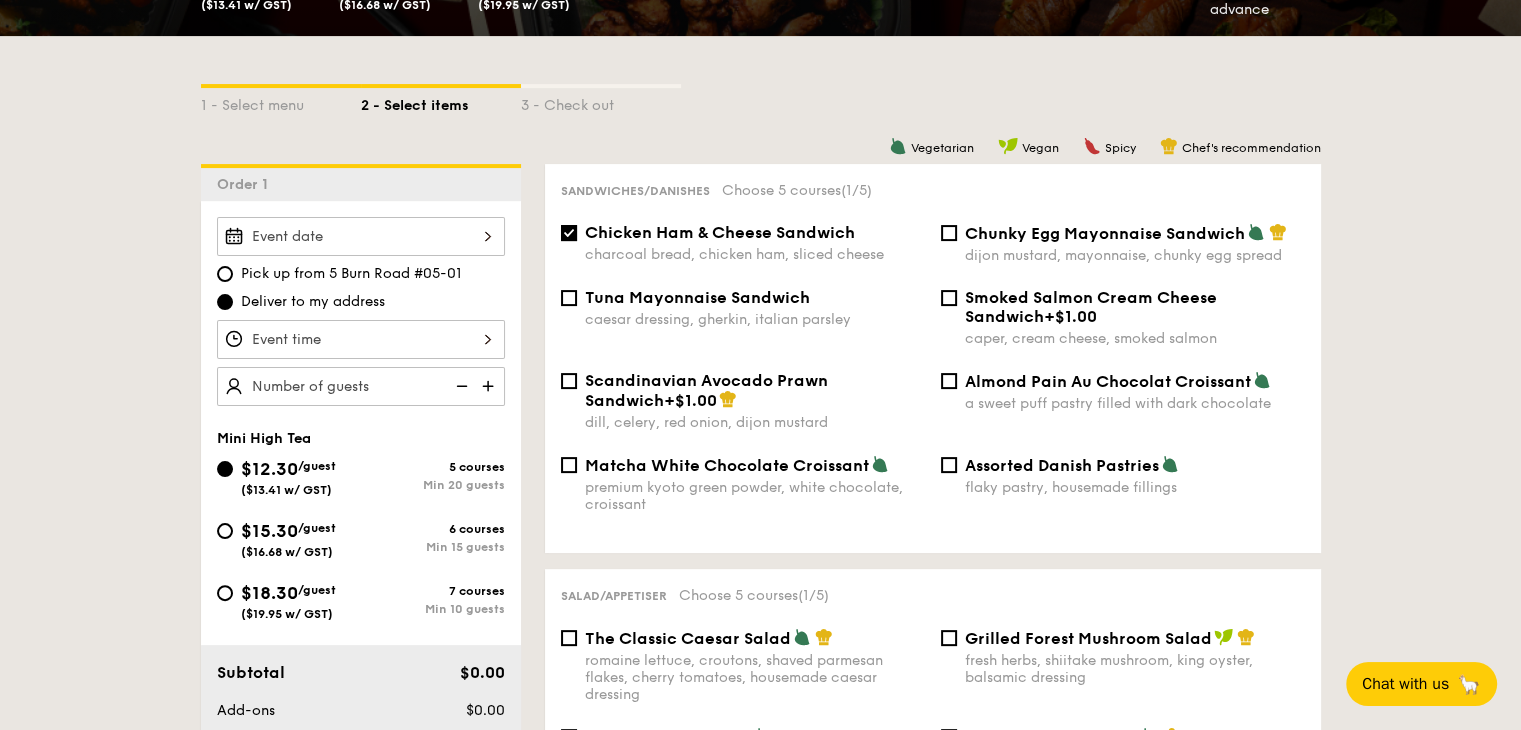 click on "Matcha White Chocolate Croissant" at bounding box center (727, 465) 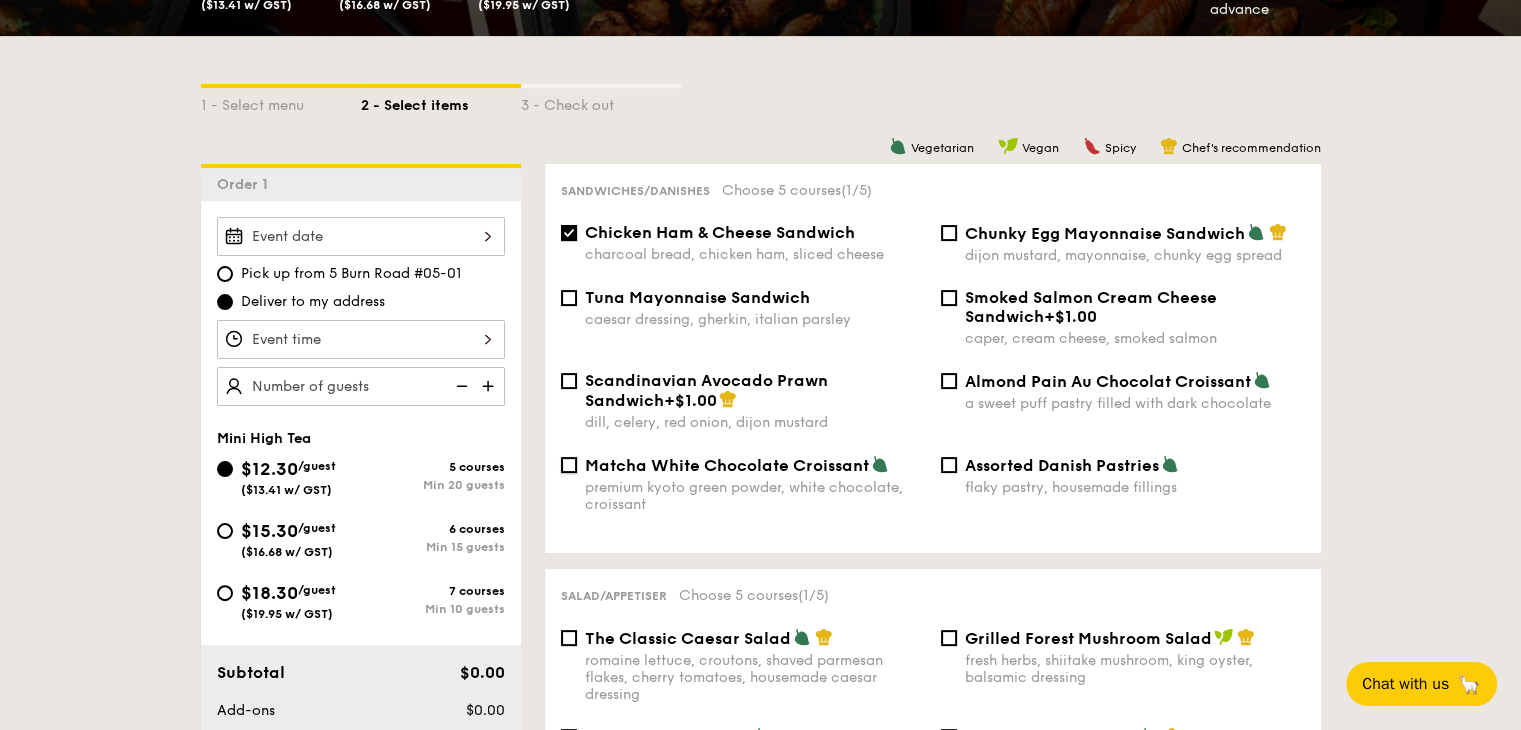 click on "Matcha White Chocolate Croissant premium kyoto green powder, white chocolate, croissant" at bounding box center [569, 465] 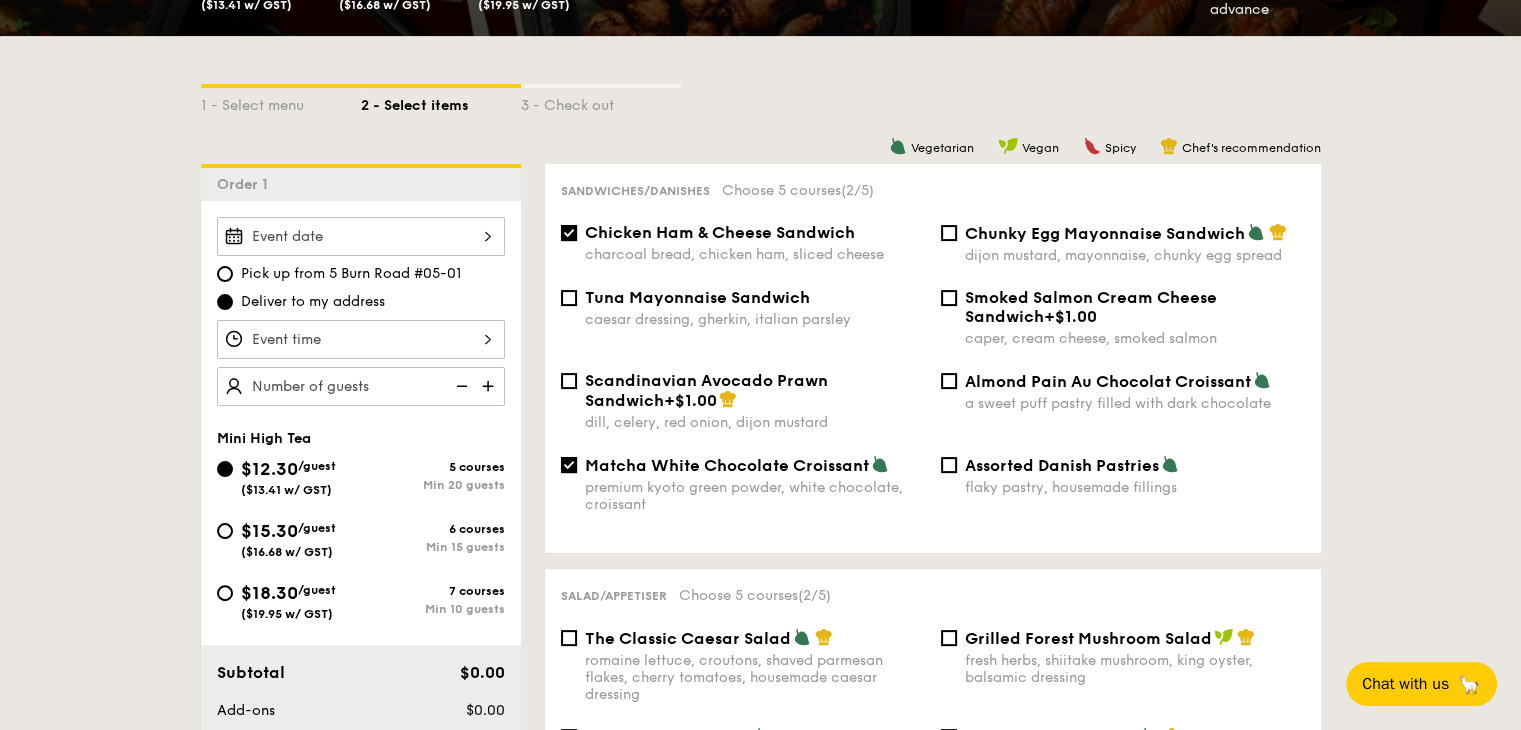 click on "Assorted Danish Pastries" at bounding box center [1062, 465] 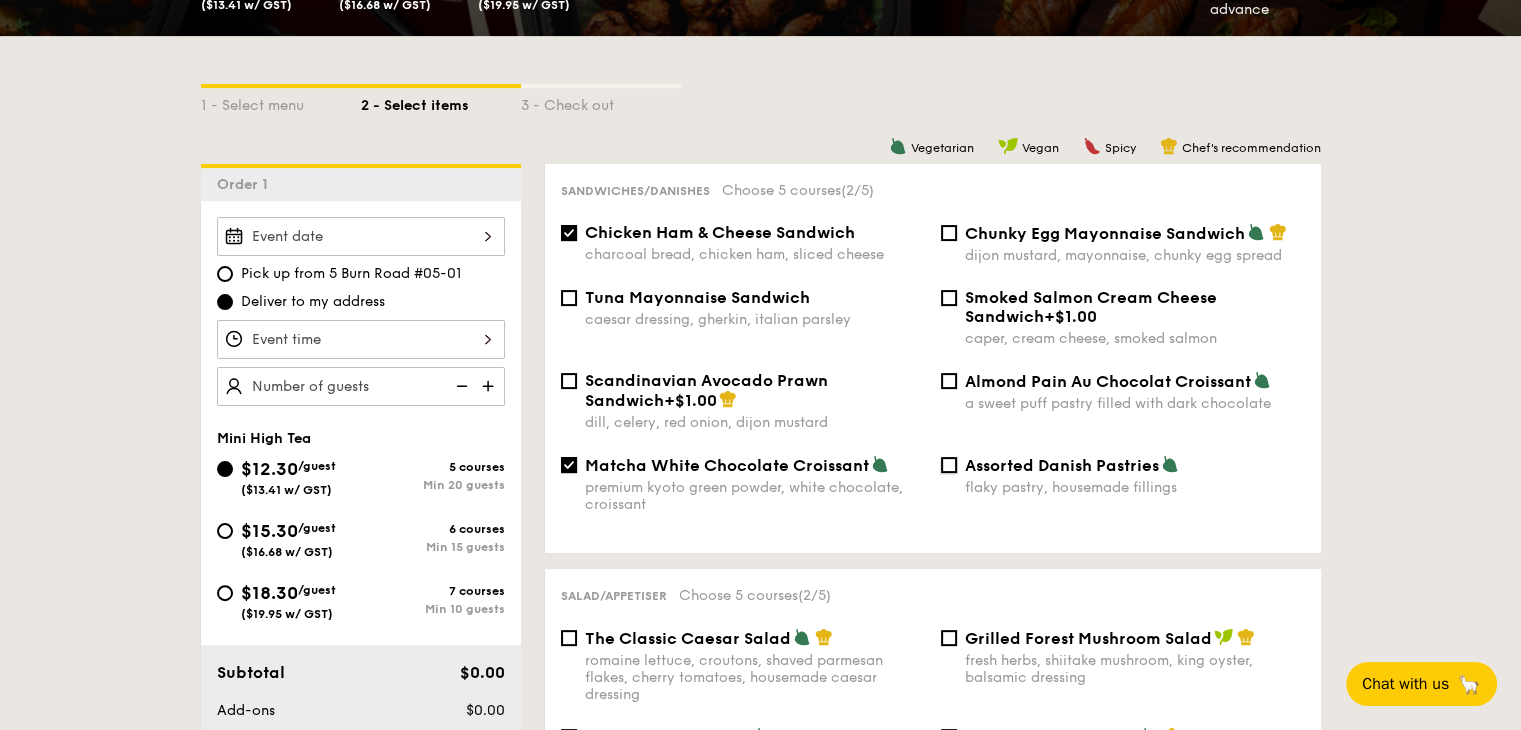 click on "Assorted Danish Pastries flaky pastry, housemade fillings" at bounding box center (949, 465) 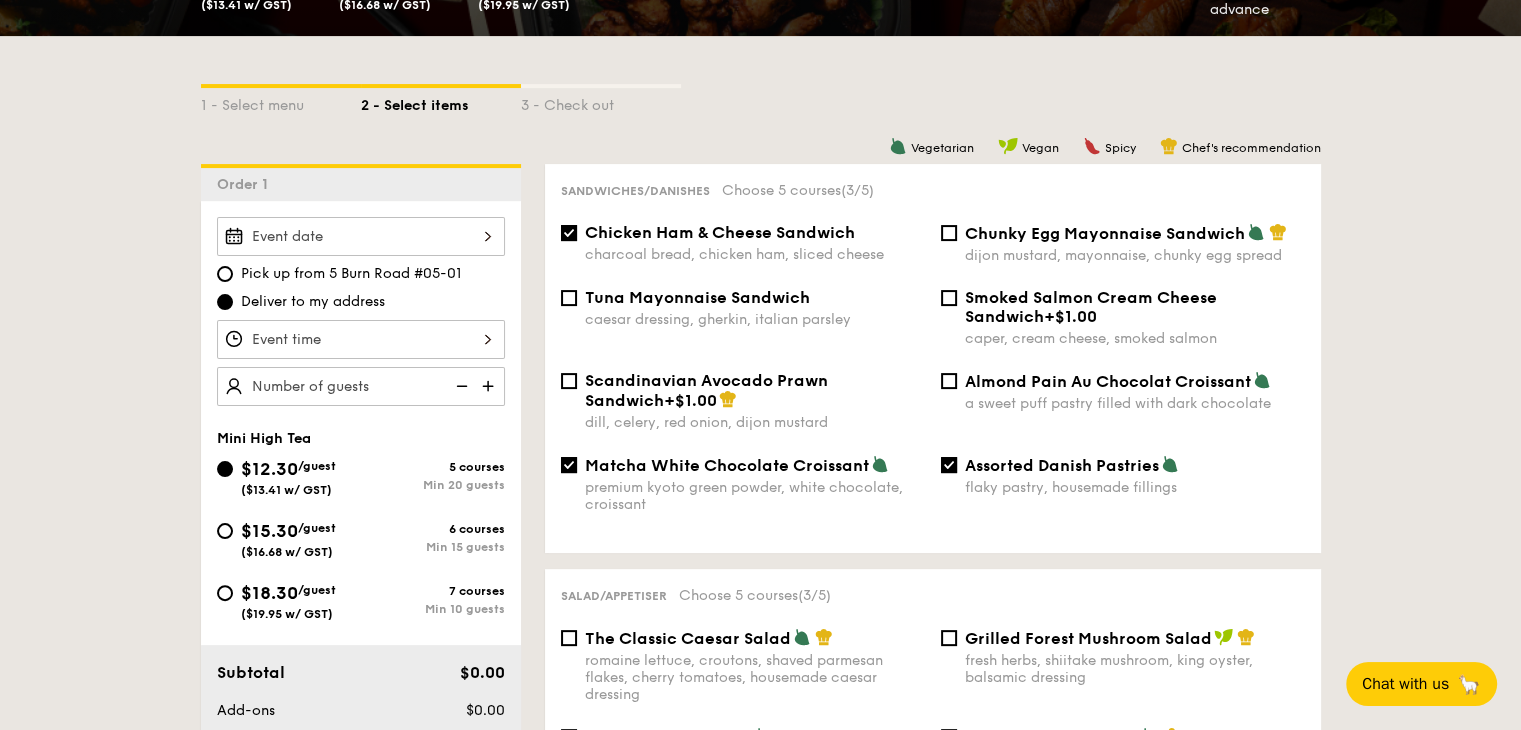 click on "Almond Pain Au Chocolat Croissant a sweet puff pastry filled with dark chocolate" at bounding box center [1123, 391] 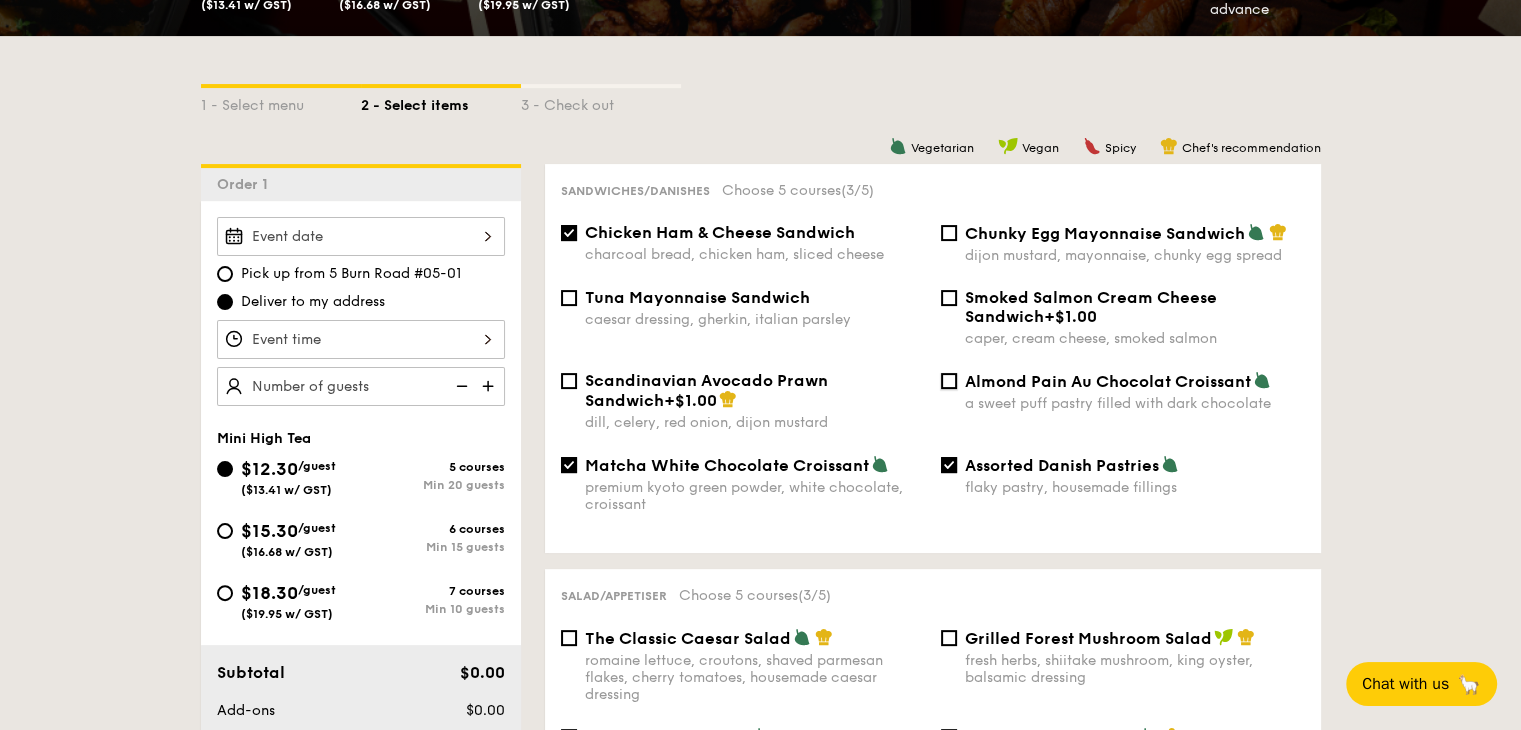 click on "Almond Pain Au Chocolat Croissant a sweet puff pastry filled with dark chocolate" at bounding box center (949, 381) 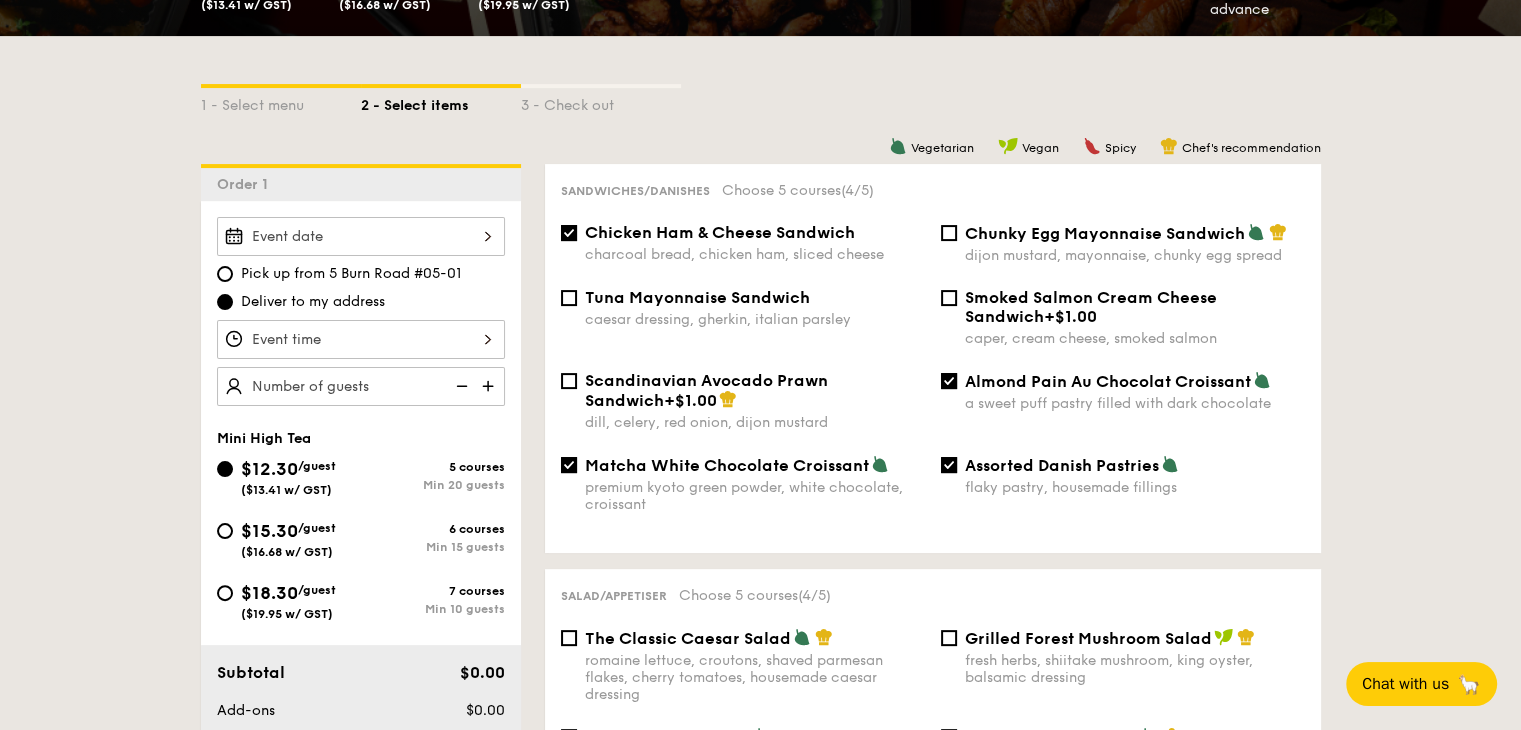 click on "Chunky Egg Mayonnaise Sandwich dijon mustard, mayonnaise, chunky egg spread" at bounding box center [1123, 243] 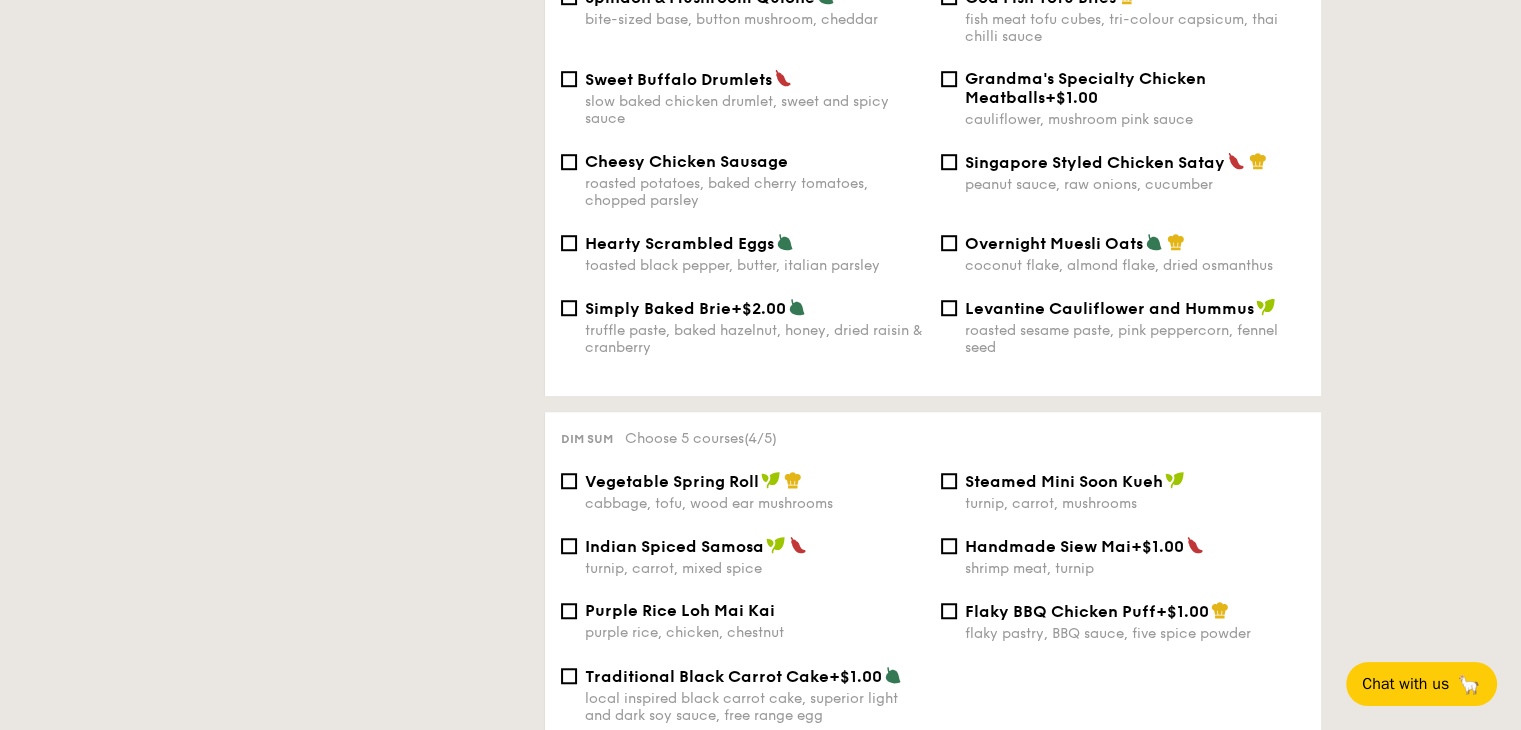 scroll, scrollTop: 1440, scrollLeft: 0, axis: vertical 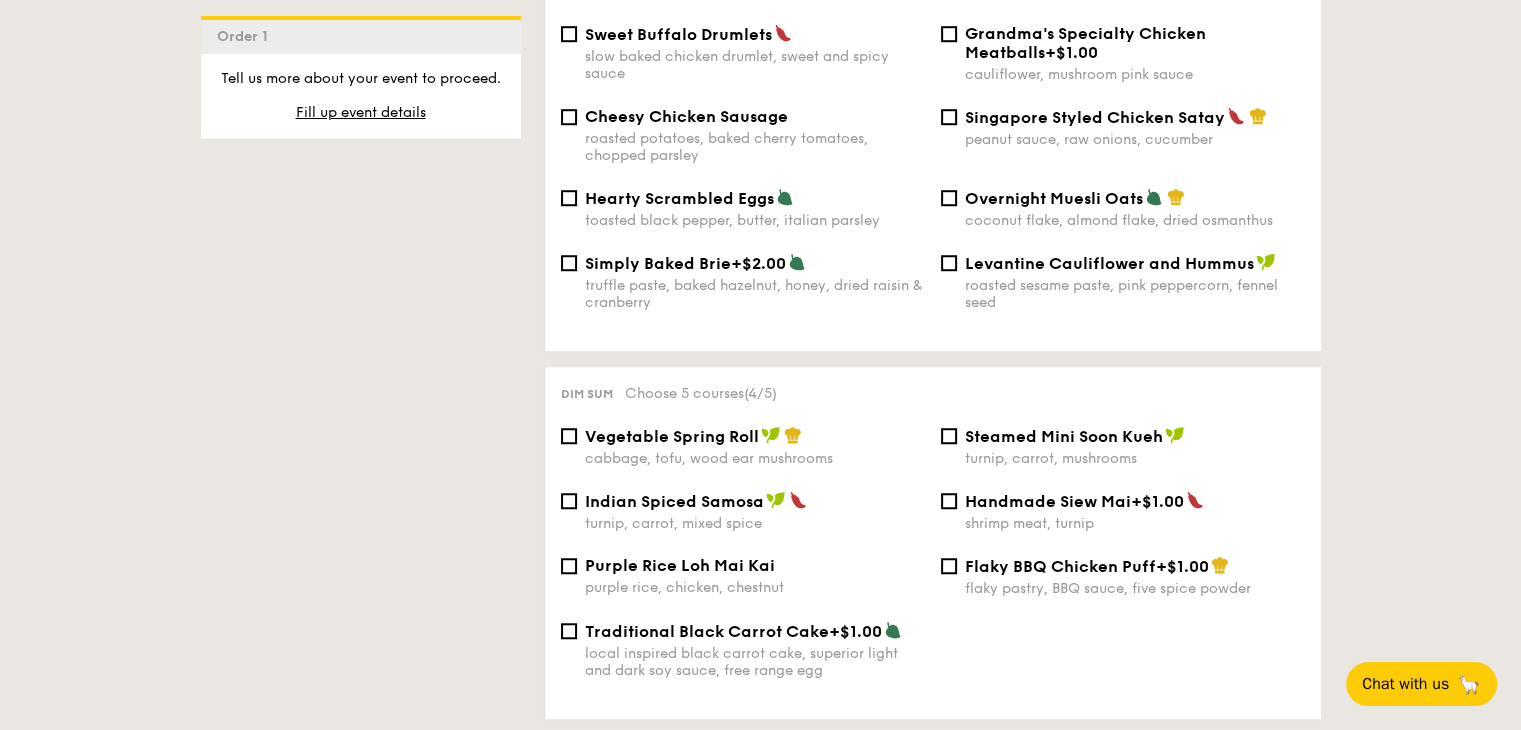 click on "Steamed Mini Soon Kueh turnip, carrot, mushrooms" at bounding box center (1123, 446) 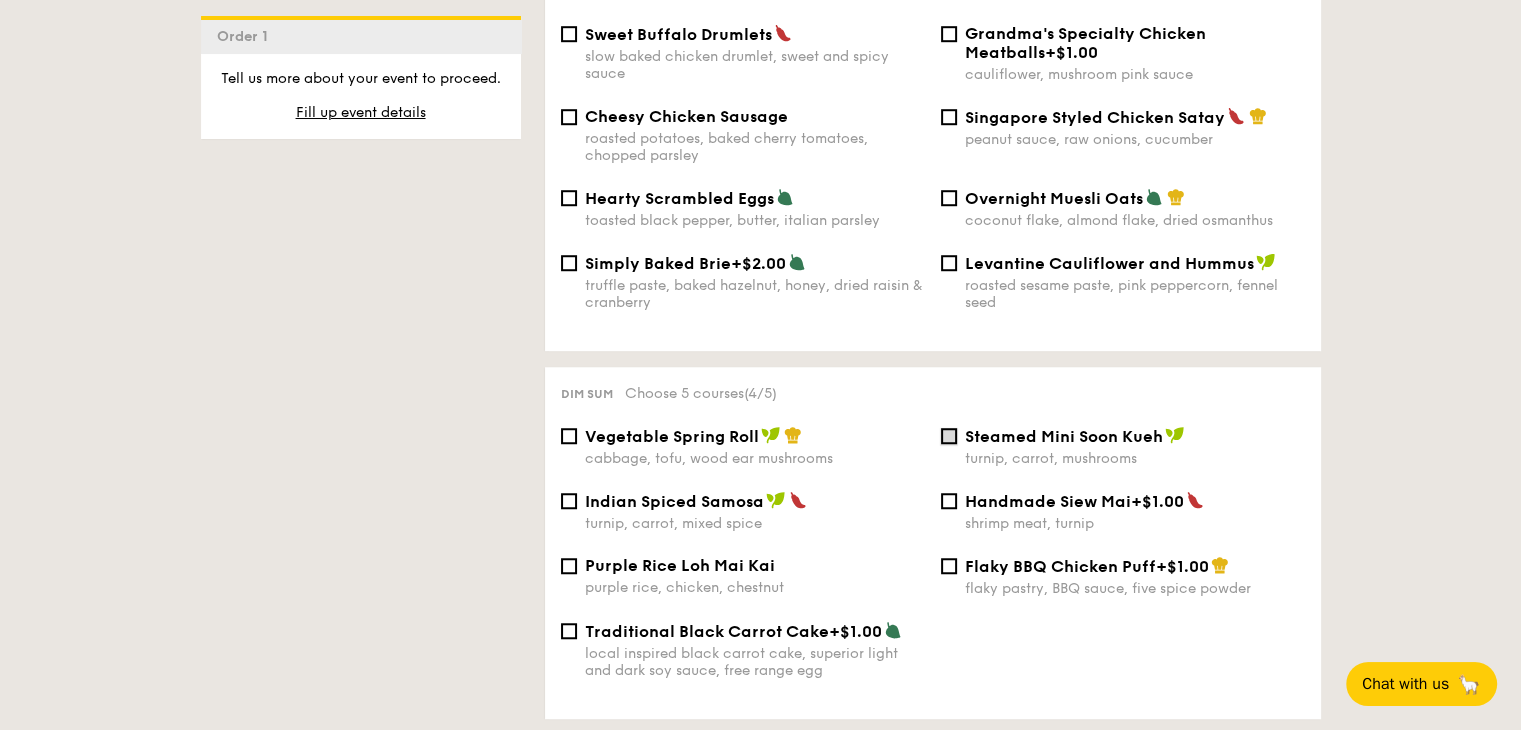 click on "Steamed Mini Soon Kueh turnip, carrot, mushrooms" at bounding box center (949, 436) 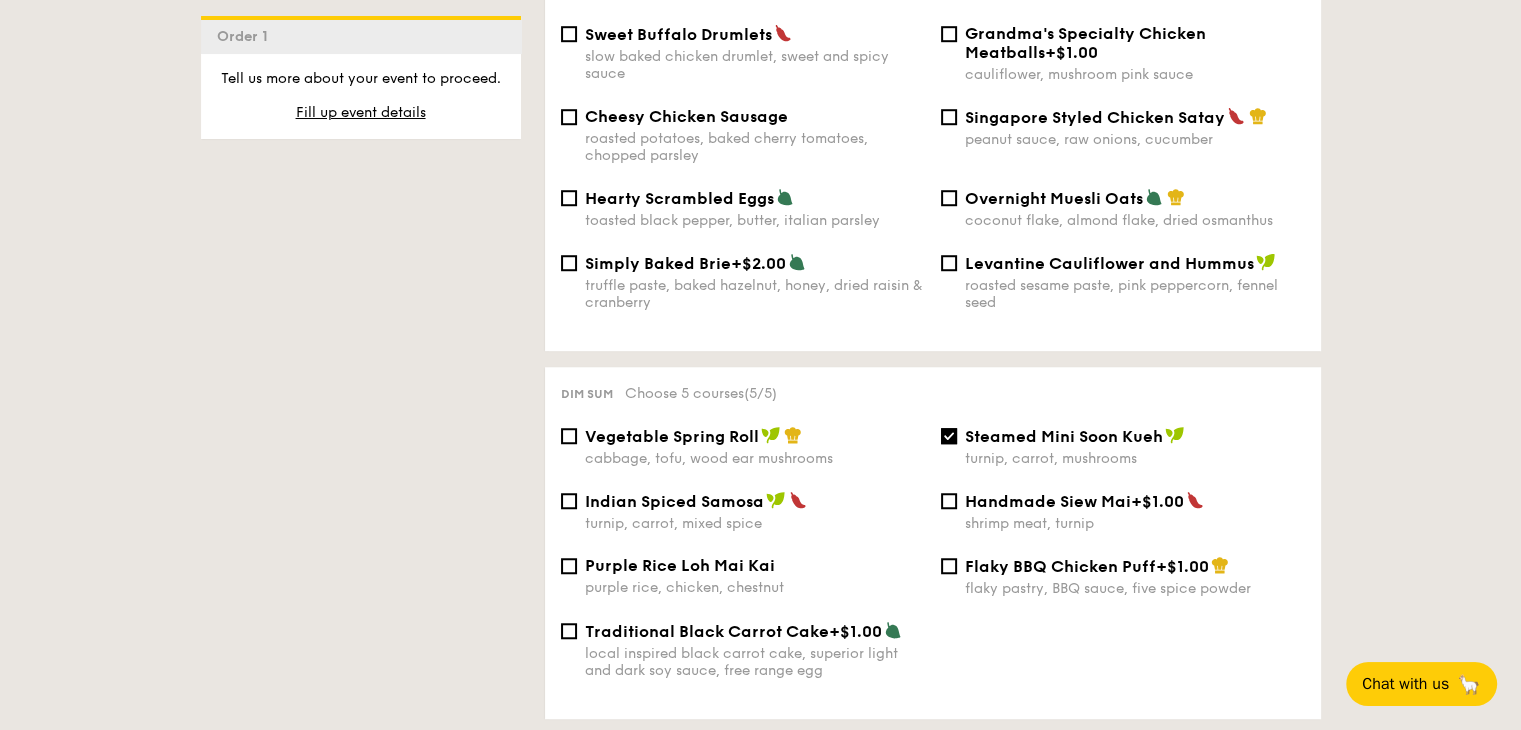 click on "Steamed Mini Soon Kueh turnip, carrot, mushrooms" at bounding box center (1123, 457) 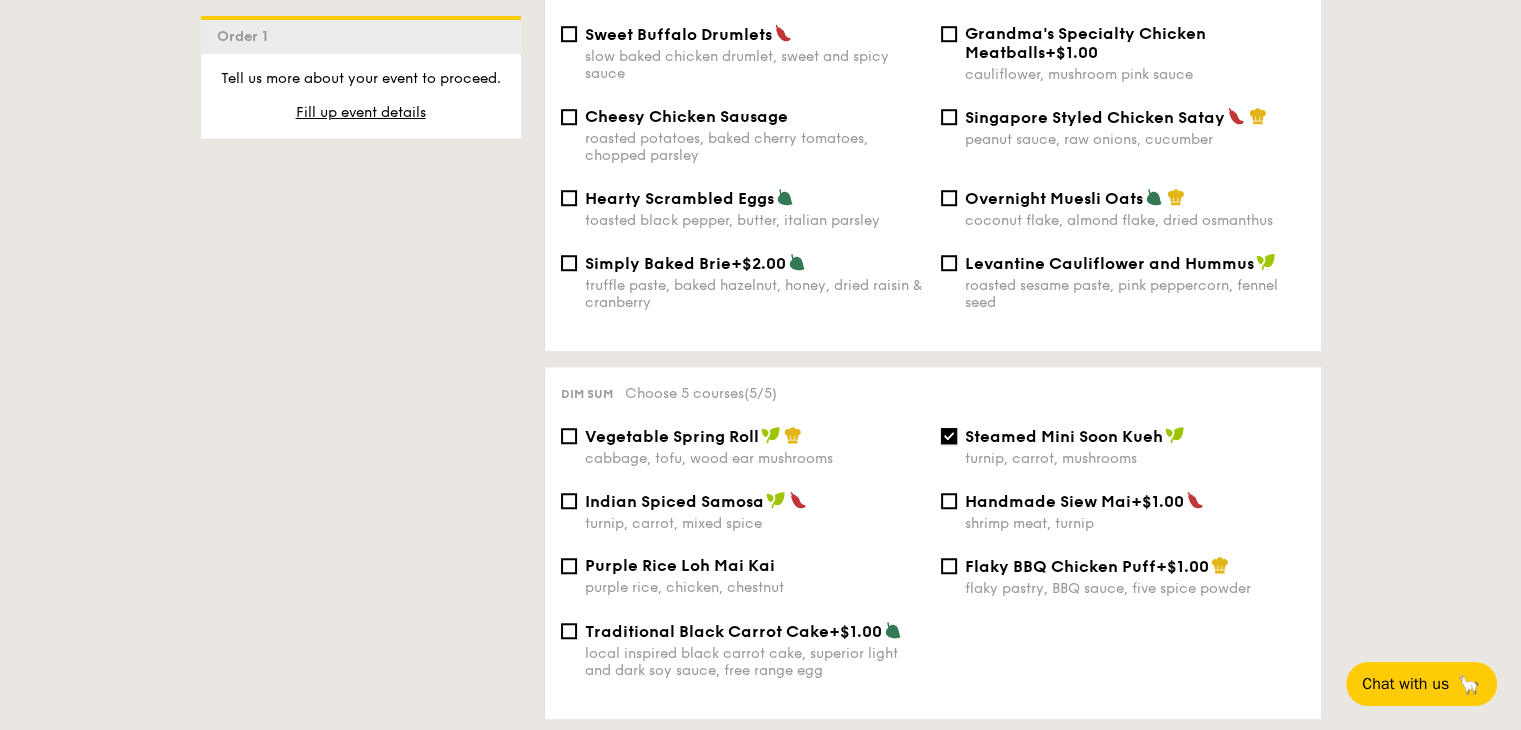 click on "Steamed Mini Soon Kueh turnip, carrot, mushrooms" at bounding box center (949, 436) 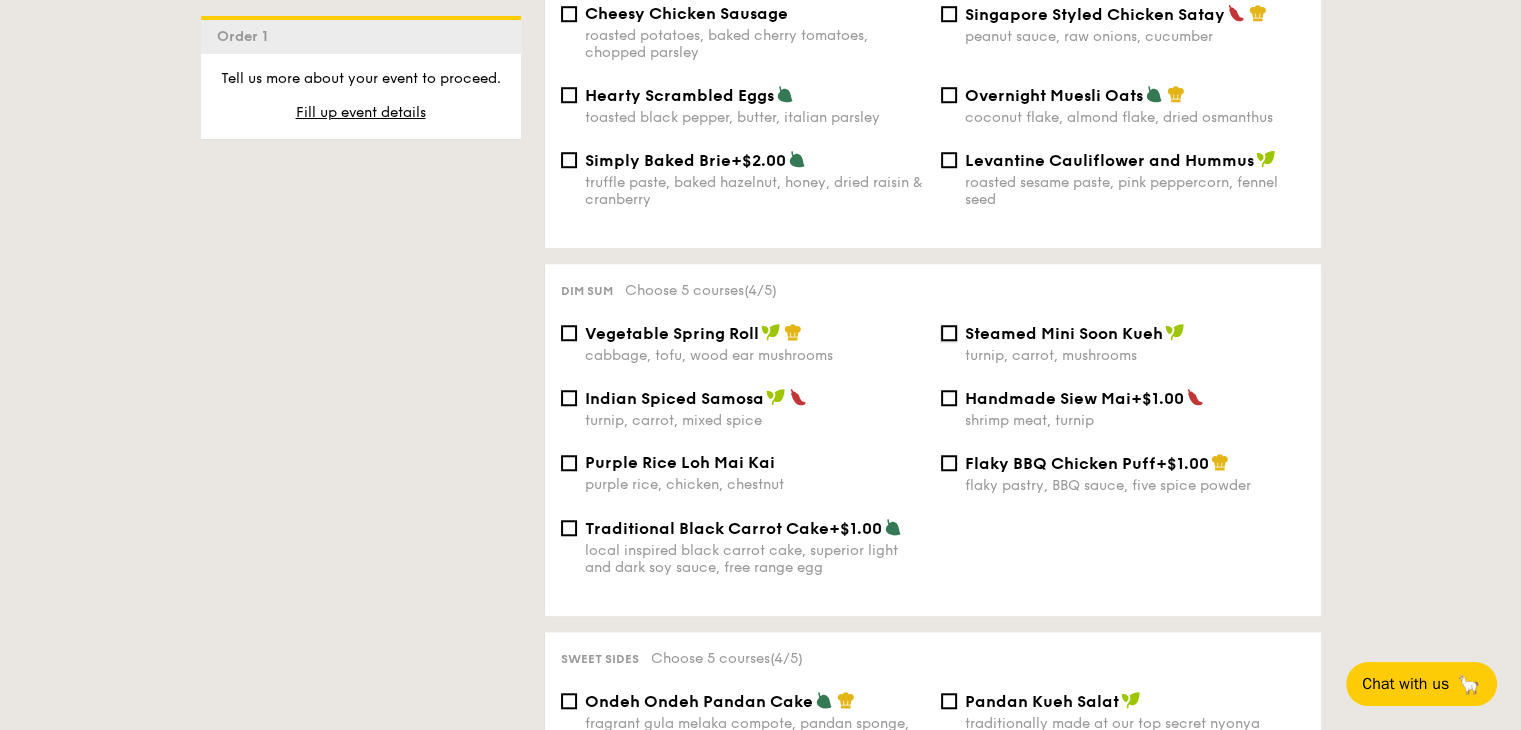 scroll, scrollTop: 1540, scrollLeft: 0, axis: vertical 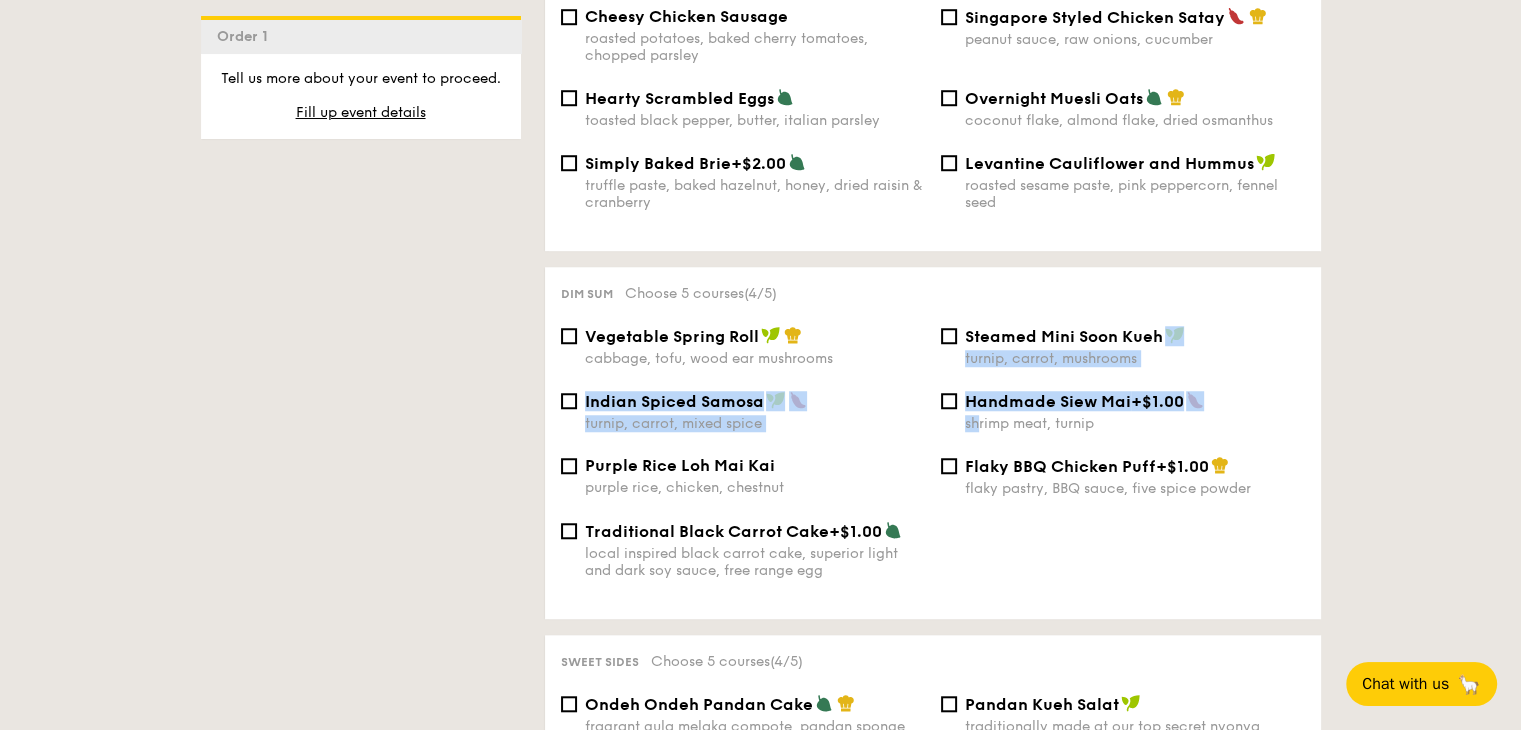 drag, startPoint x: 980, startPoint y: 445, endPoint x: 1209, endPoint y: 361, distance: 243.92007 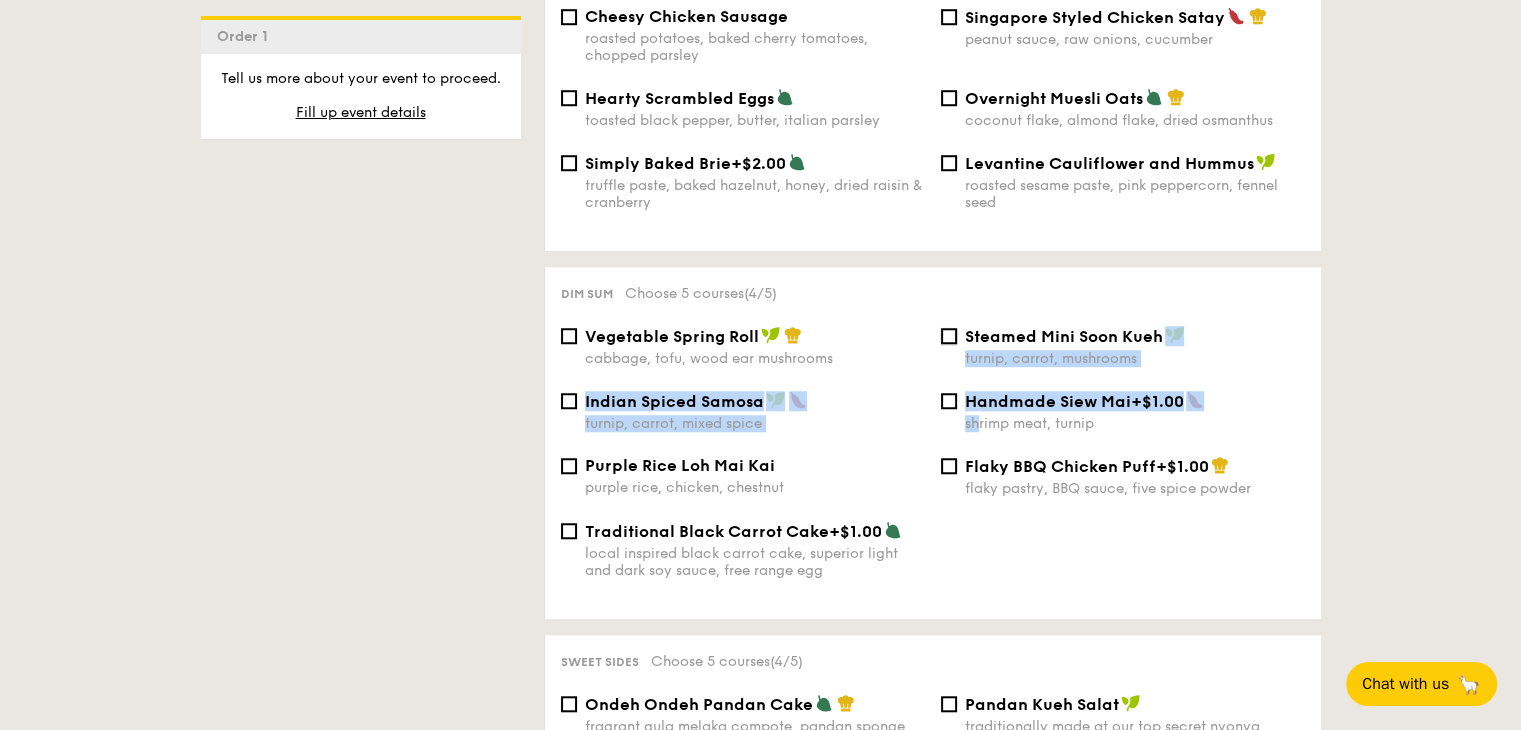 click on "Steamed Mini Soon Kueh turnip, carrot, mushrooms" at bounding box center (949, 336) 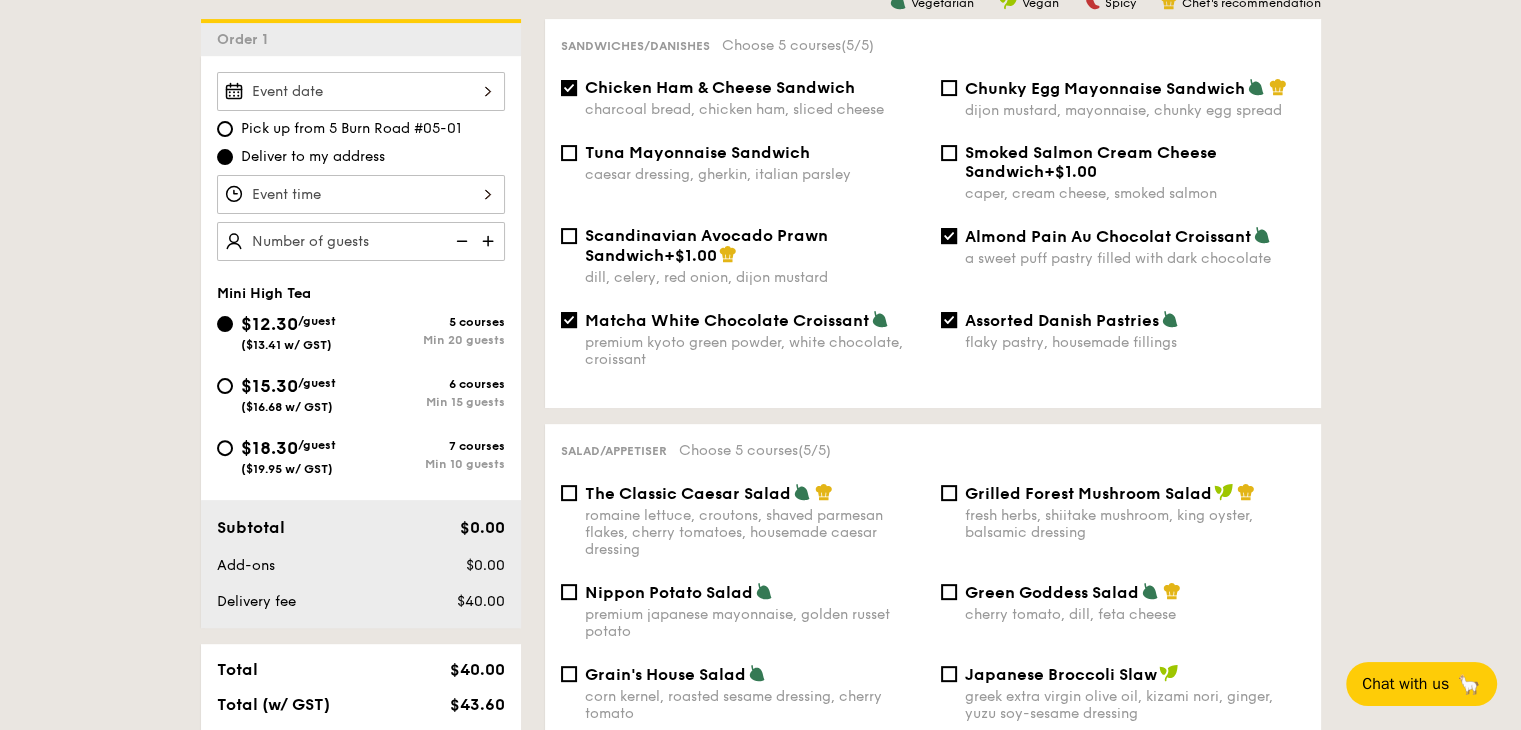 scroll, scrollTop: 540, scrollLeft: 0, axis: vertical 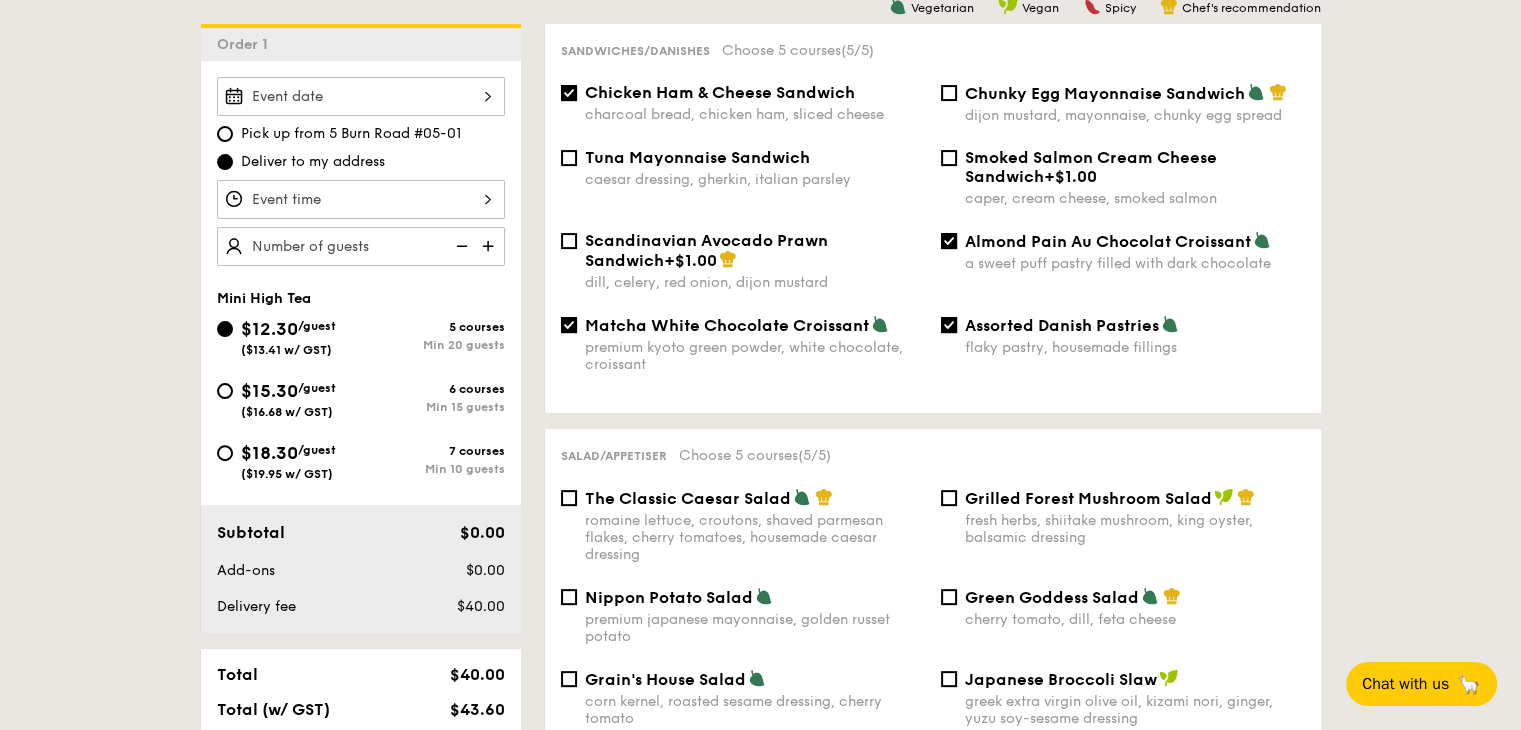 click on "Almond Pain Au Chocolat Croissant" at bounding box center (1108, 241) 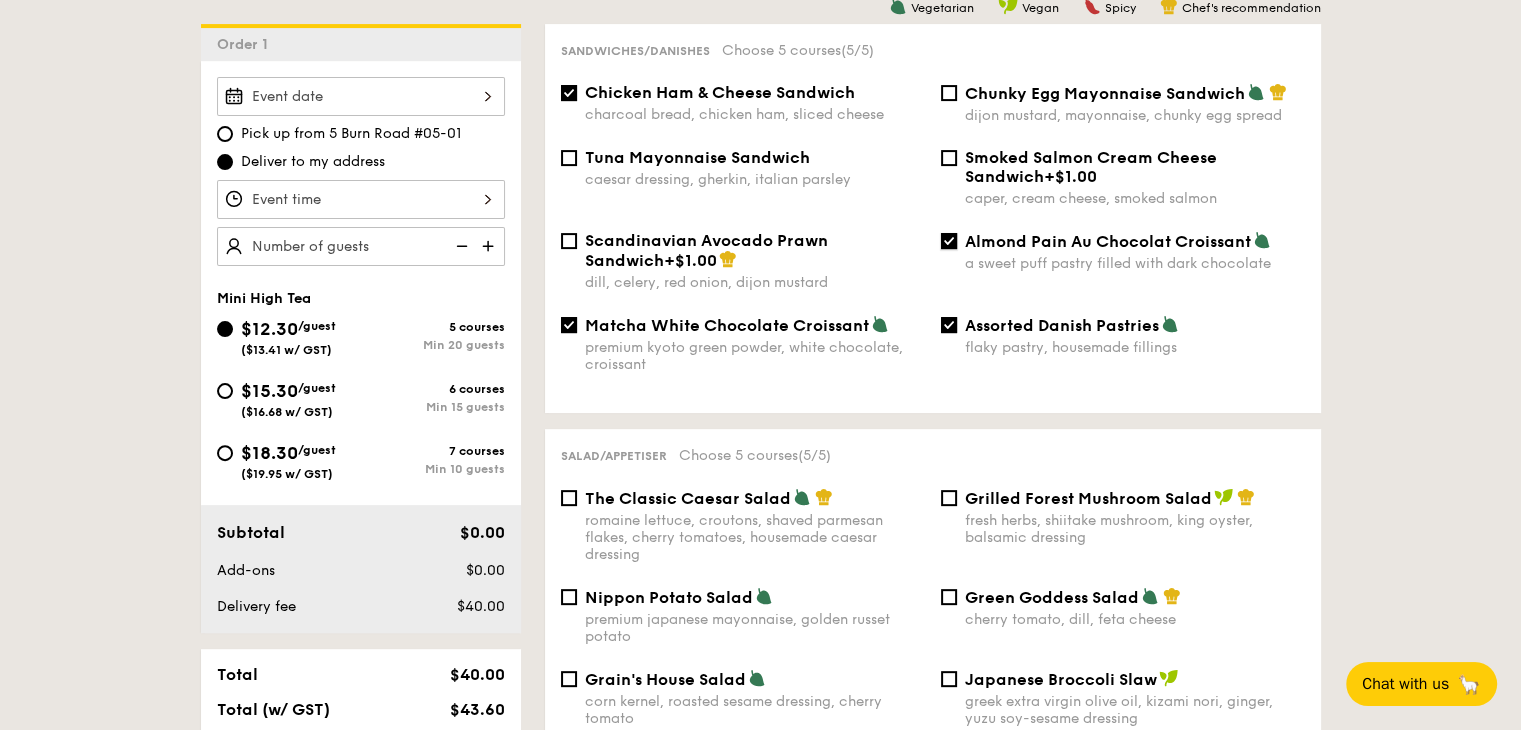 click on "Almond Pain Au Chocolat Croissant a sweet puff pastry filled with dark chocolate" at bounding box center (949, 241) 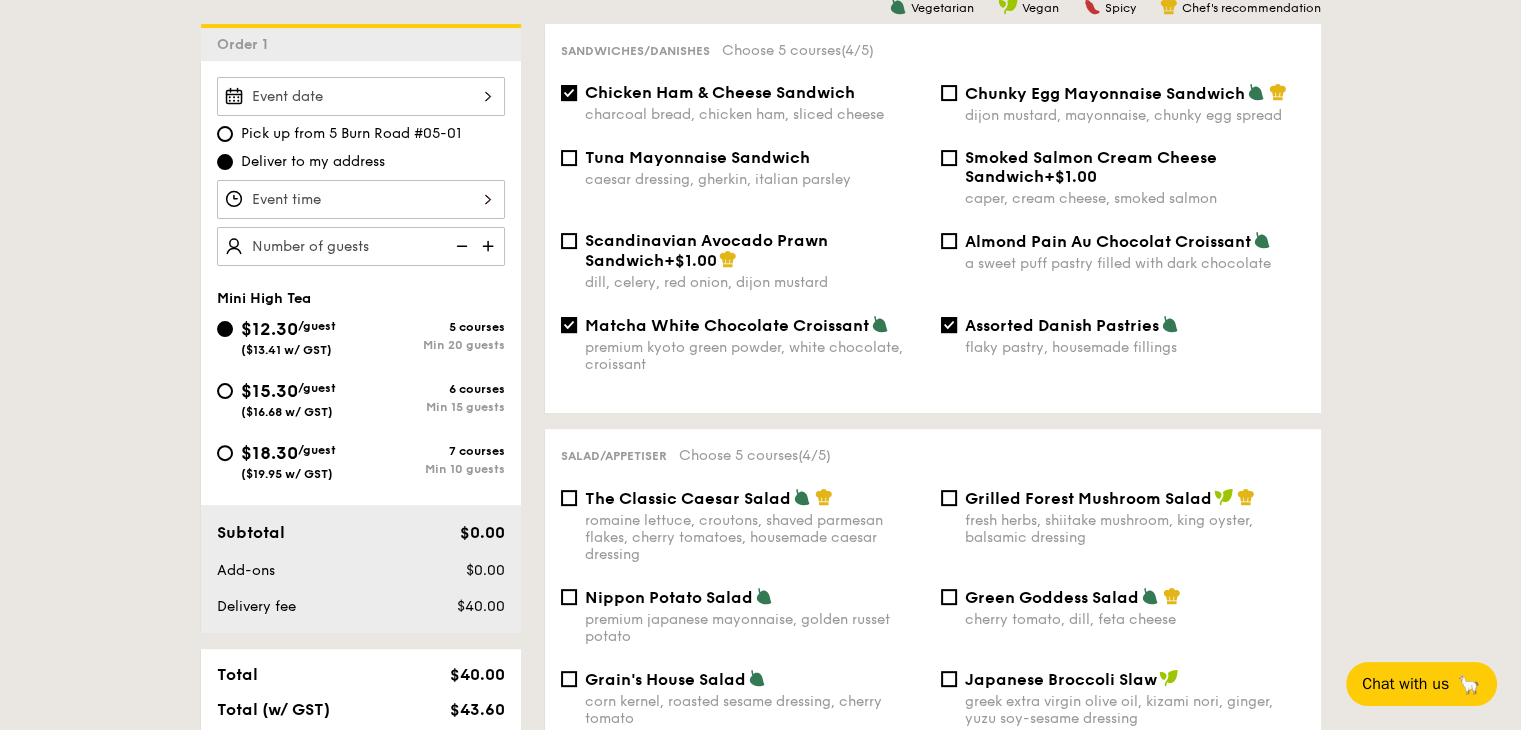 click on "Matcha White Chocolate Croissant" at bounding box center [727, 325] 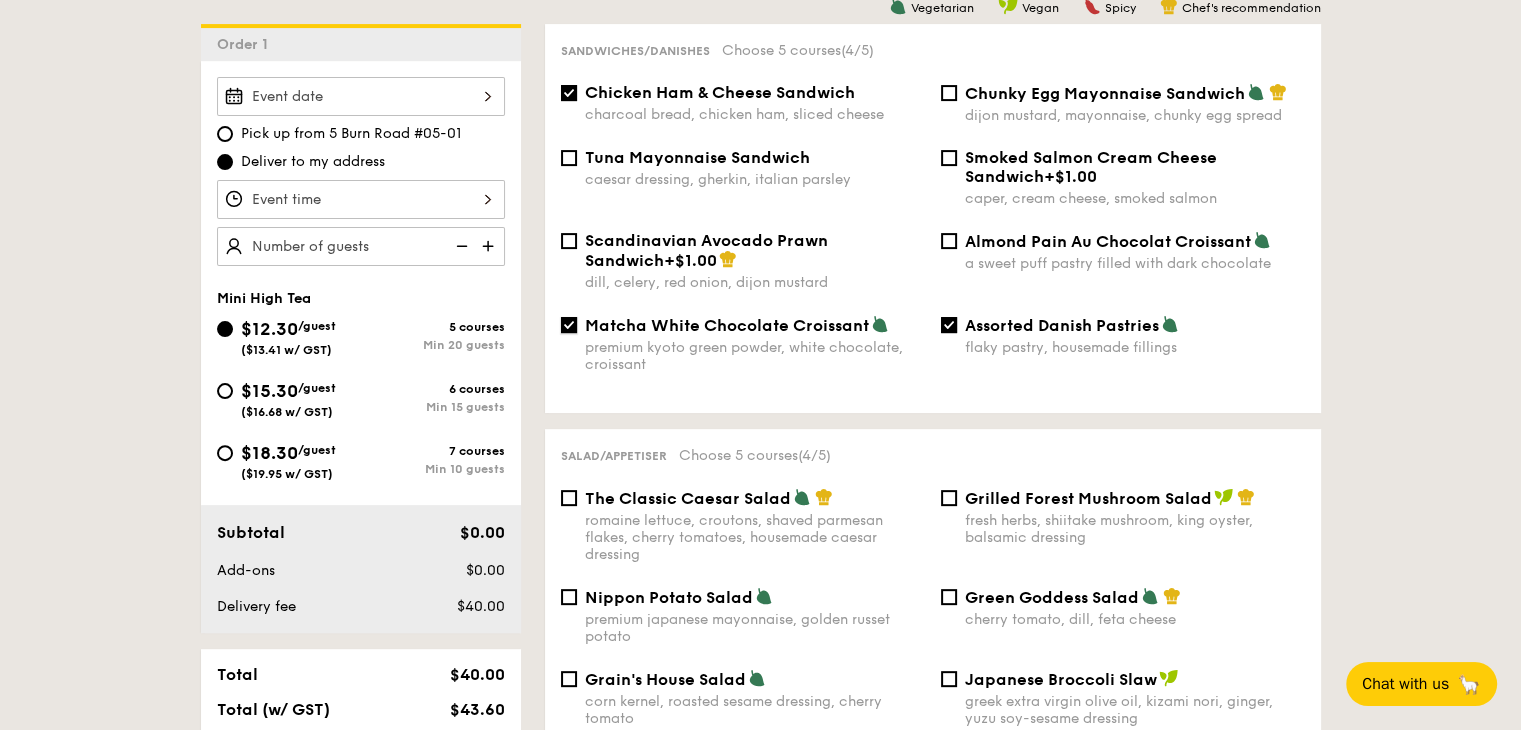 click on "Matcha White Chocolate Croissant premium kyoto green powder, white chocolate, croissant" at bounding box center [569, 325] 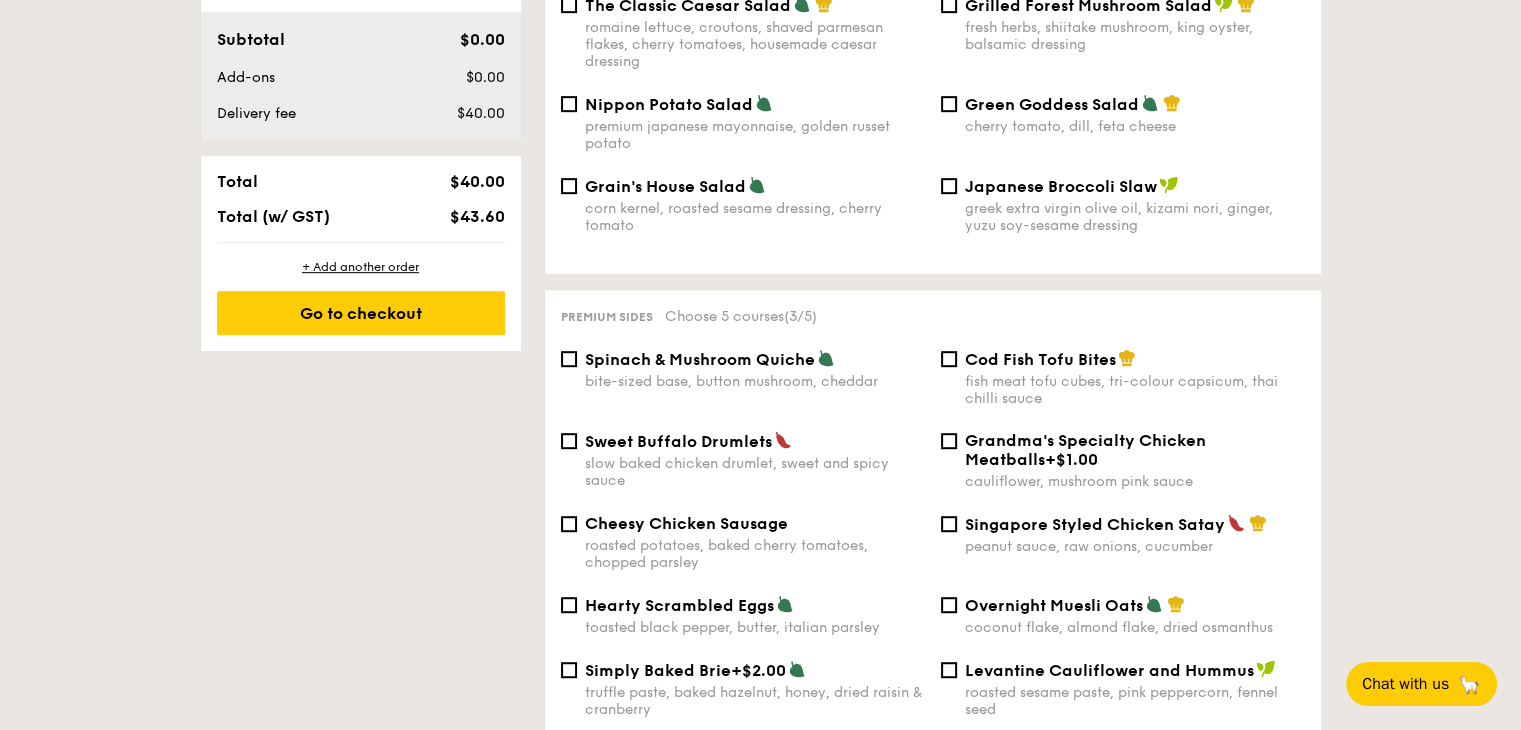 scroll, scrollTop: 1040, scrollLeft: 0, axis: vertical 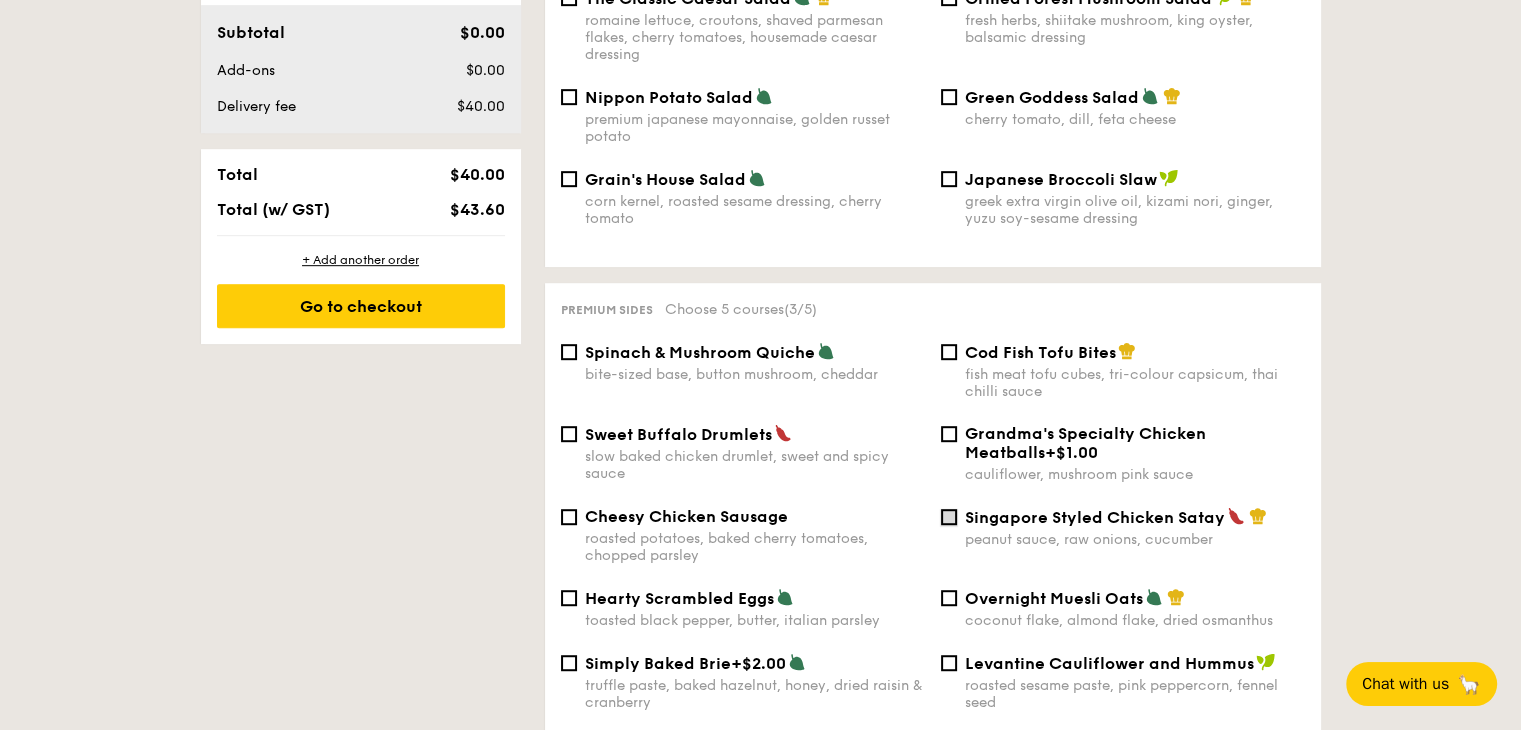 click on "Singapore Styled Chicken Satay peanut sauce, raw onions, cucumber" at bounding box center (949, 517) 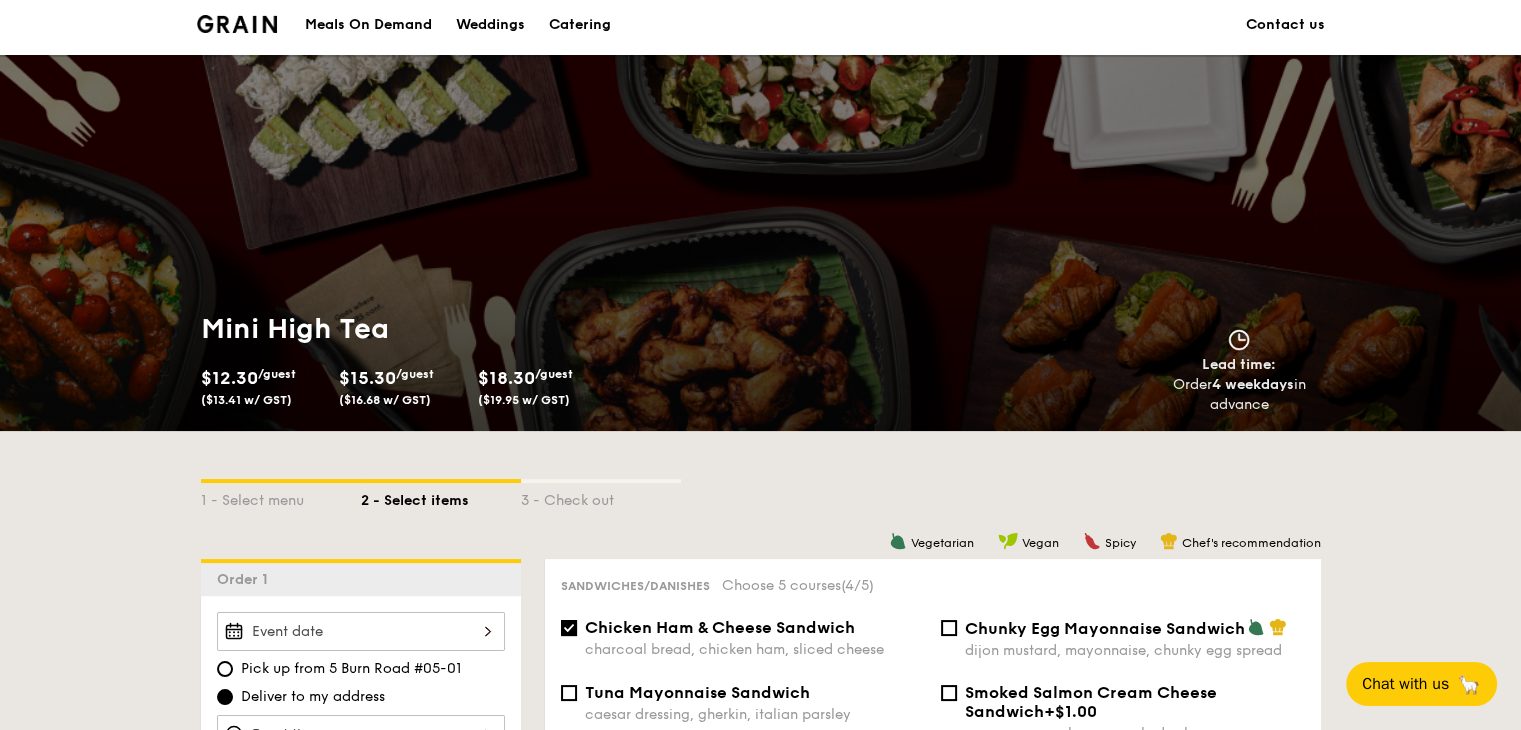 scroll, scrollTop: 0, scrollLeft: 0, axis: both 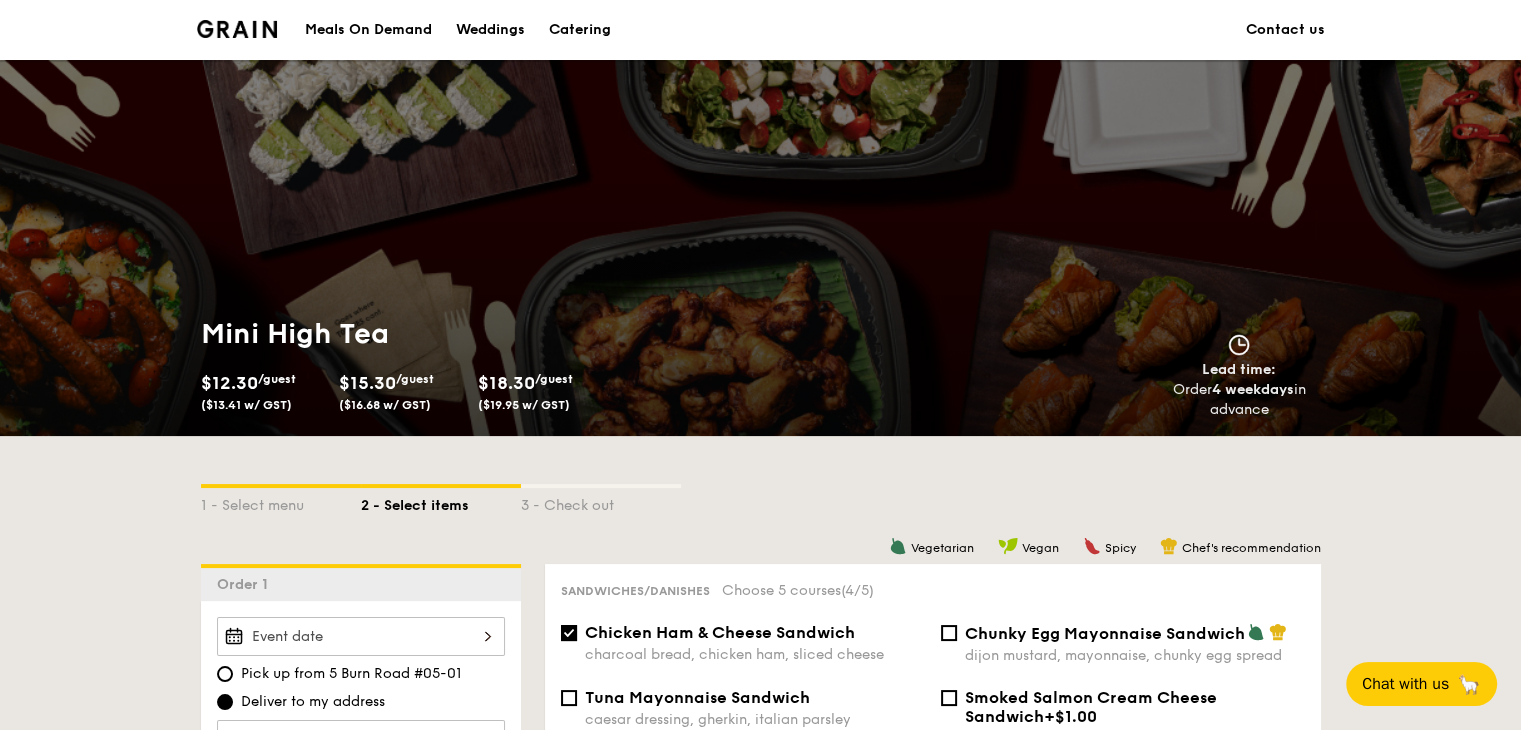 click on "Catering" at bounding box center [580, 30] 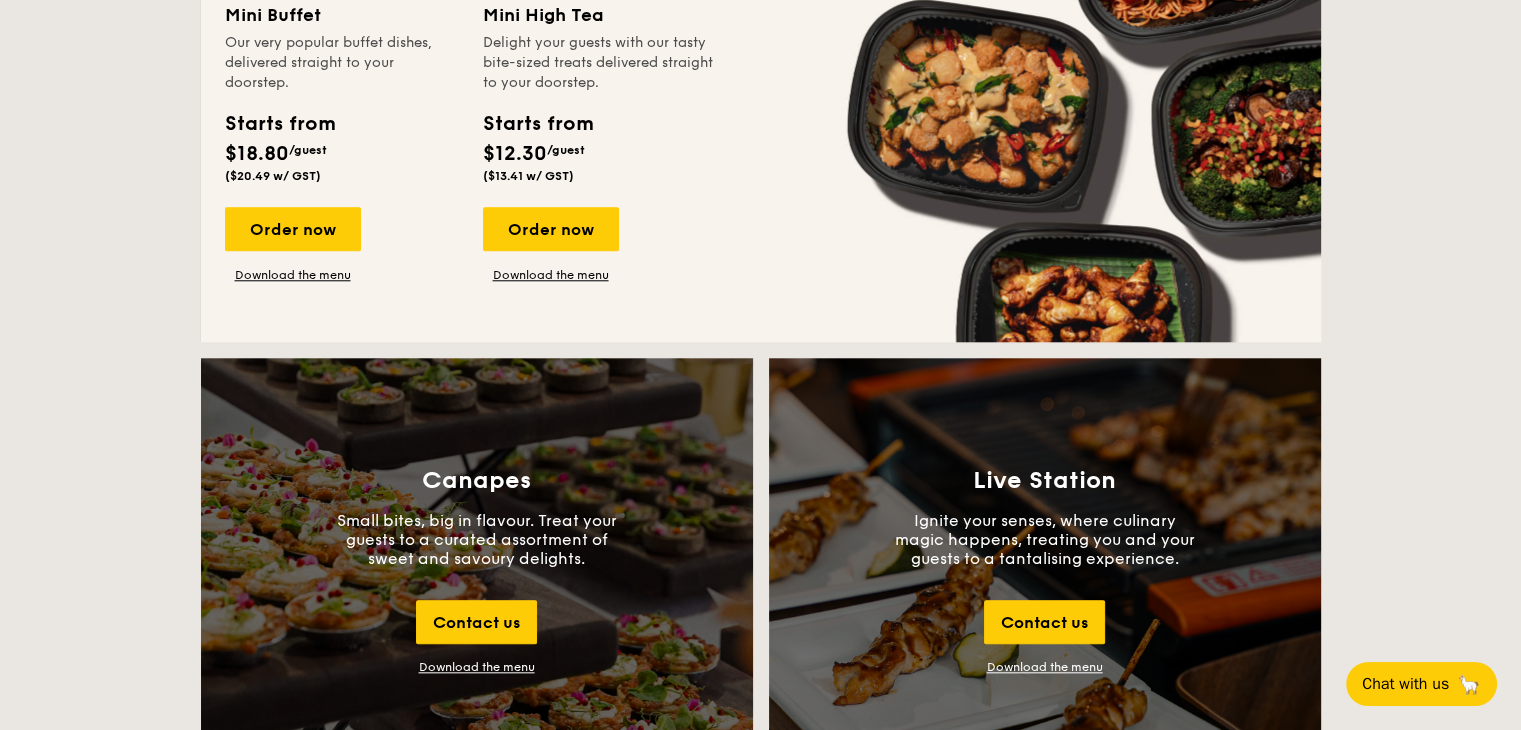 scroll, scrollTop: 2000, scrollLeft: 0, axis: vertical 